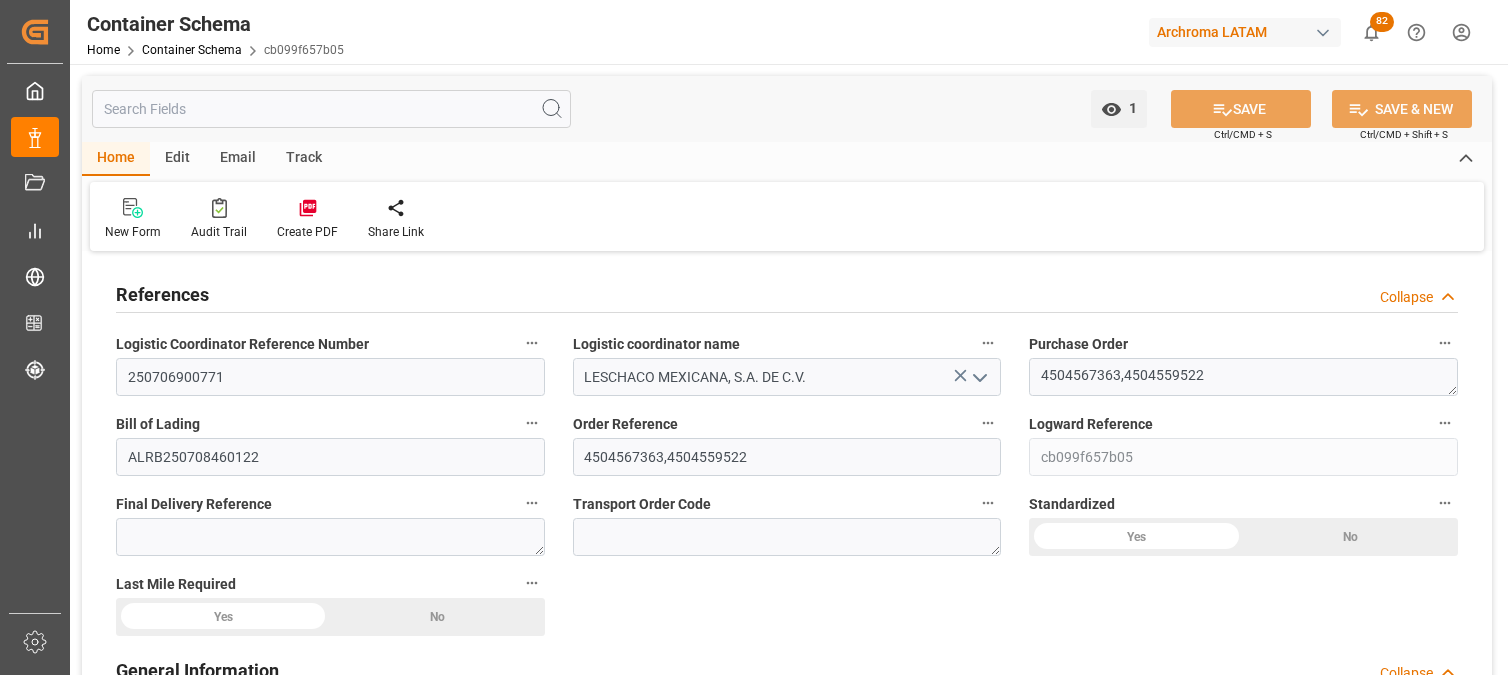scroll, scrollTop: 0, scrollLeft: 0, axis: both 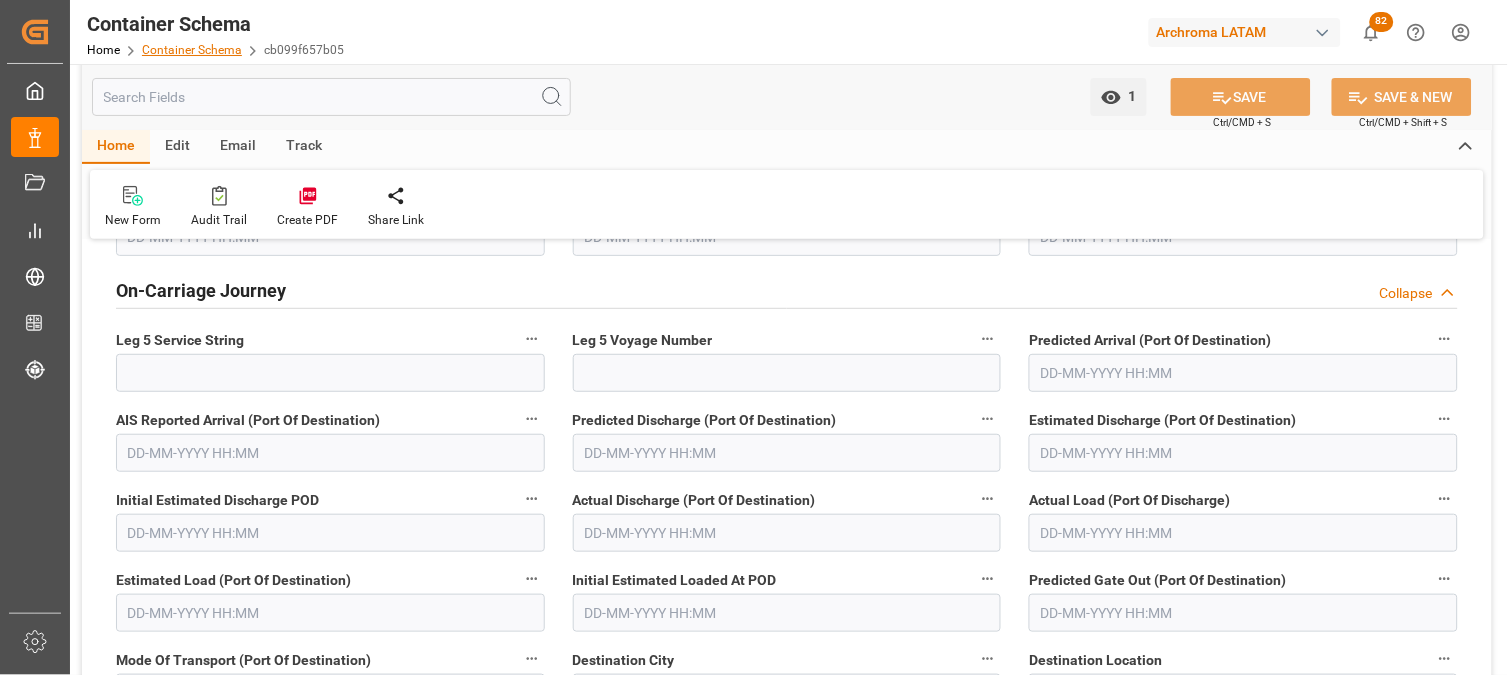 click on "Container Schema" at bounding box center [192, 50] 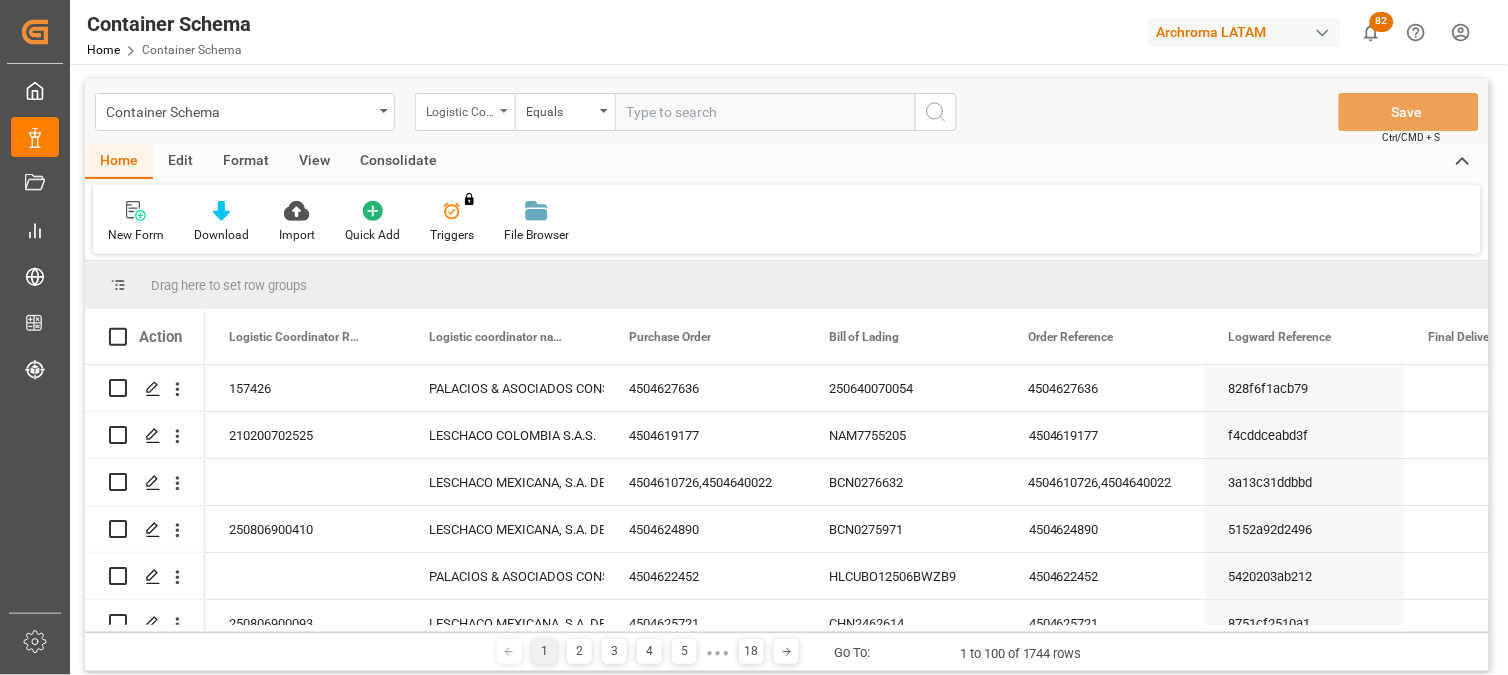 click on "Logistic Coordinator Reference Number" at bounding box center (465, 112) 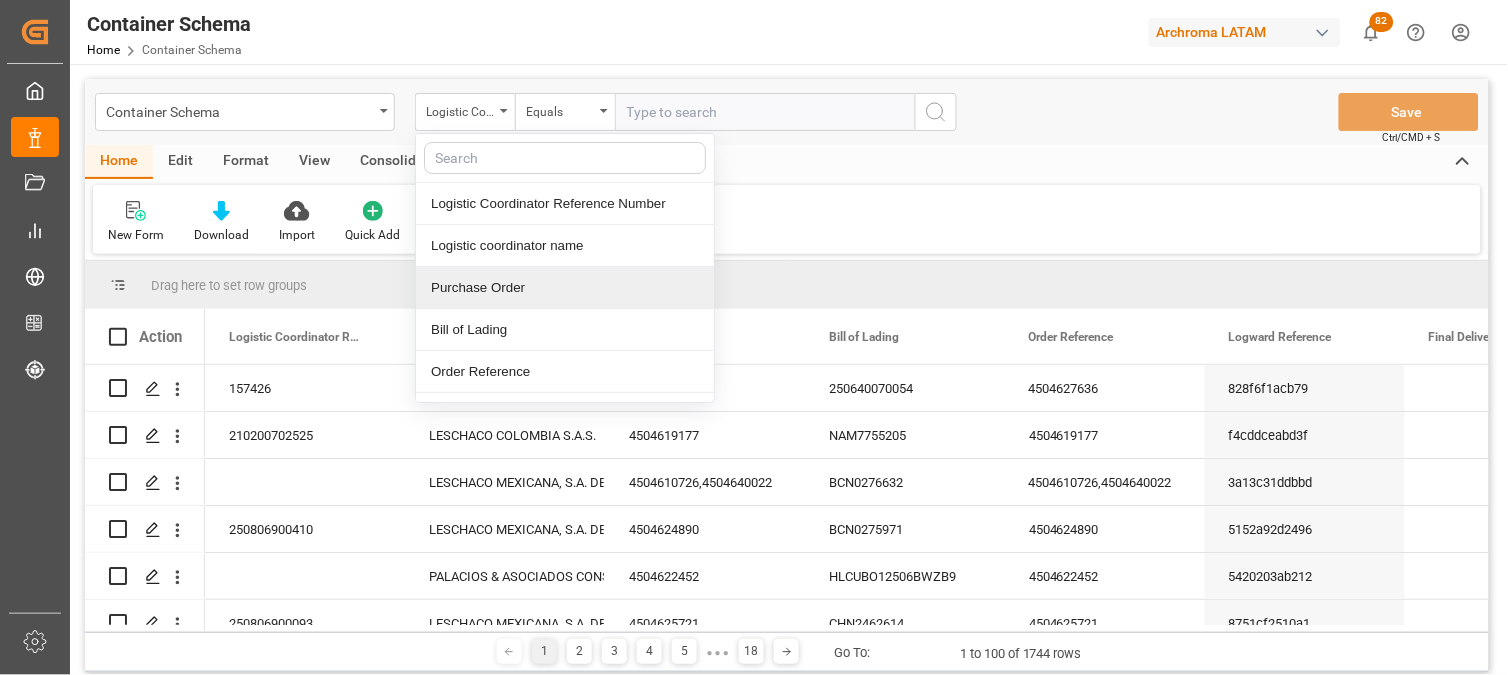 click on "Purchase Order" at bounding box center [565, 288] 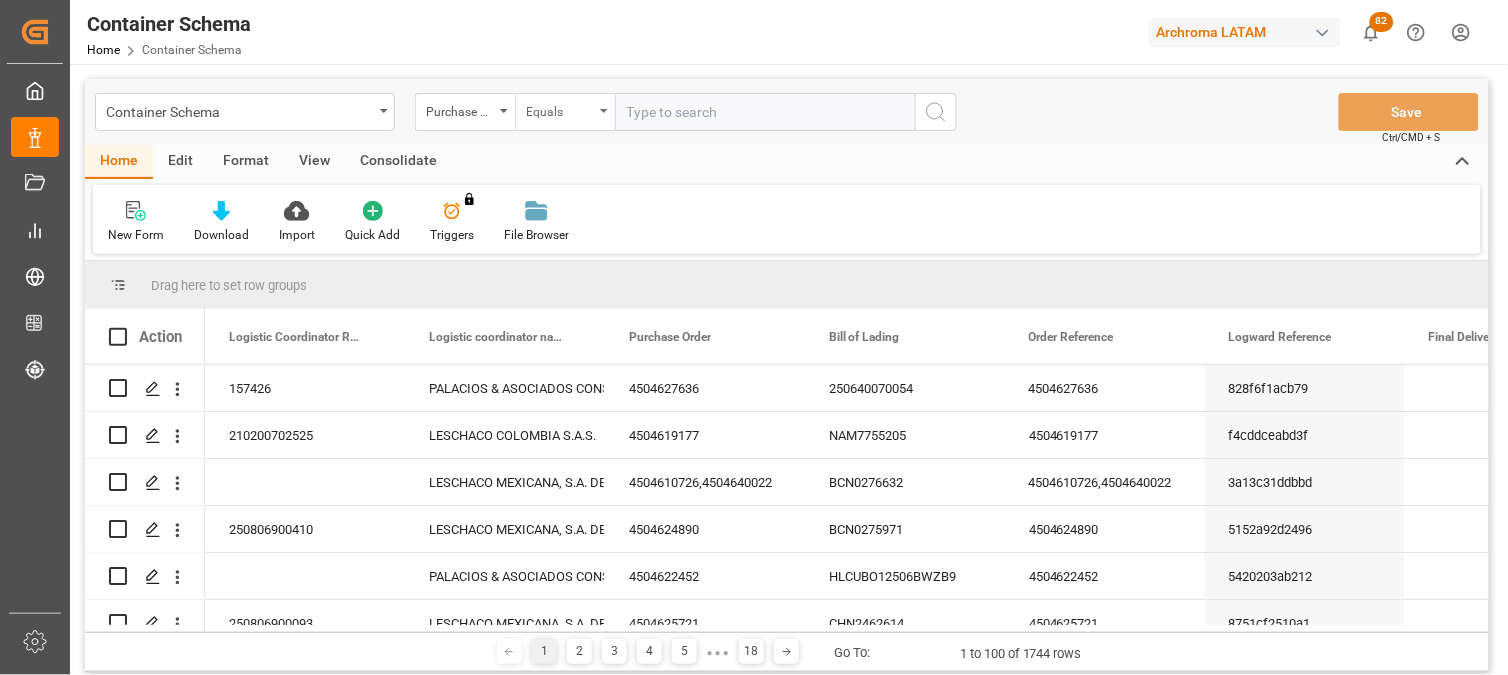 click on "Equals" at bounding box center [560, 109] 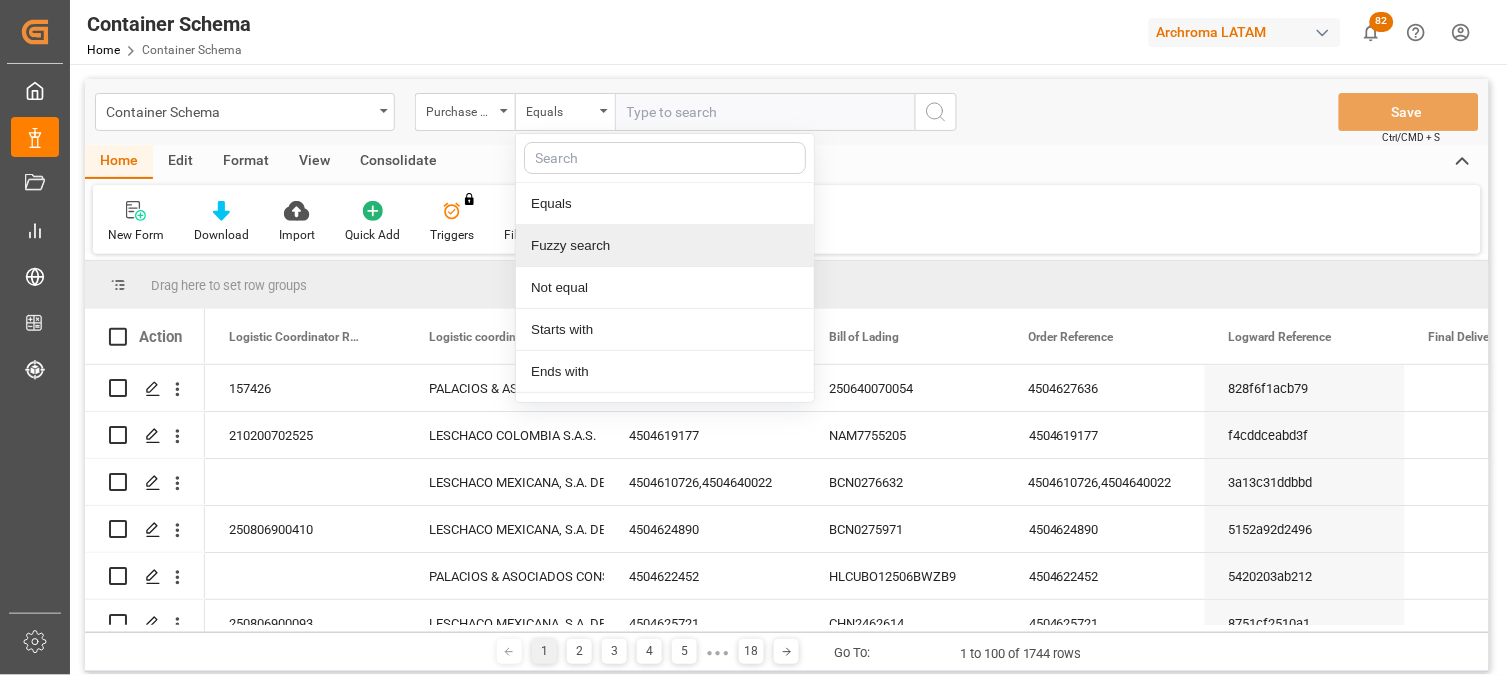 click on "Fuzzy search" at bounding box center [665, 246] 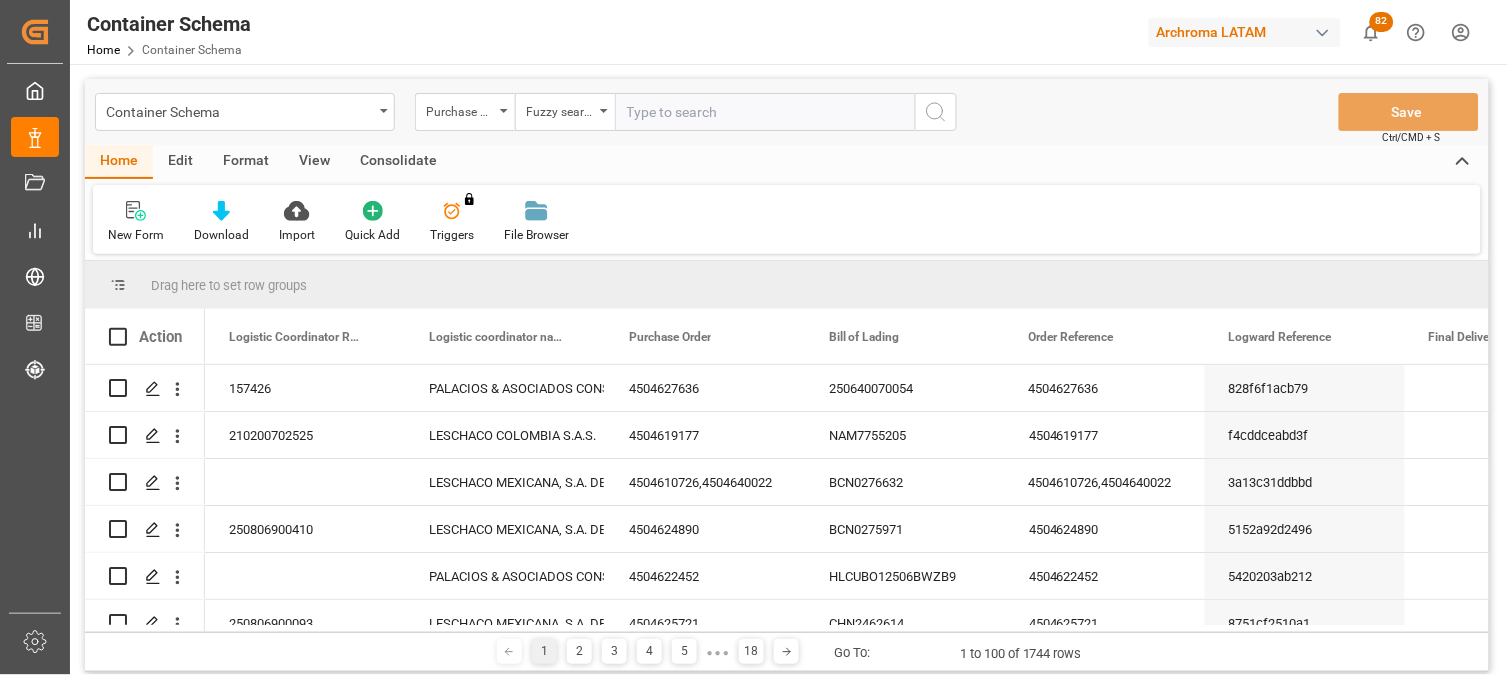 paste on "4504641919" 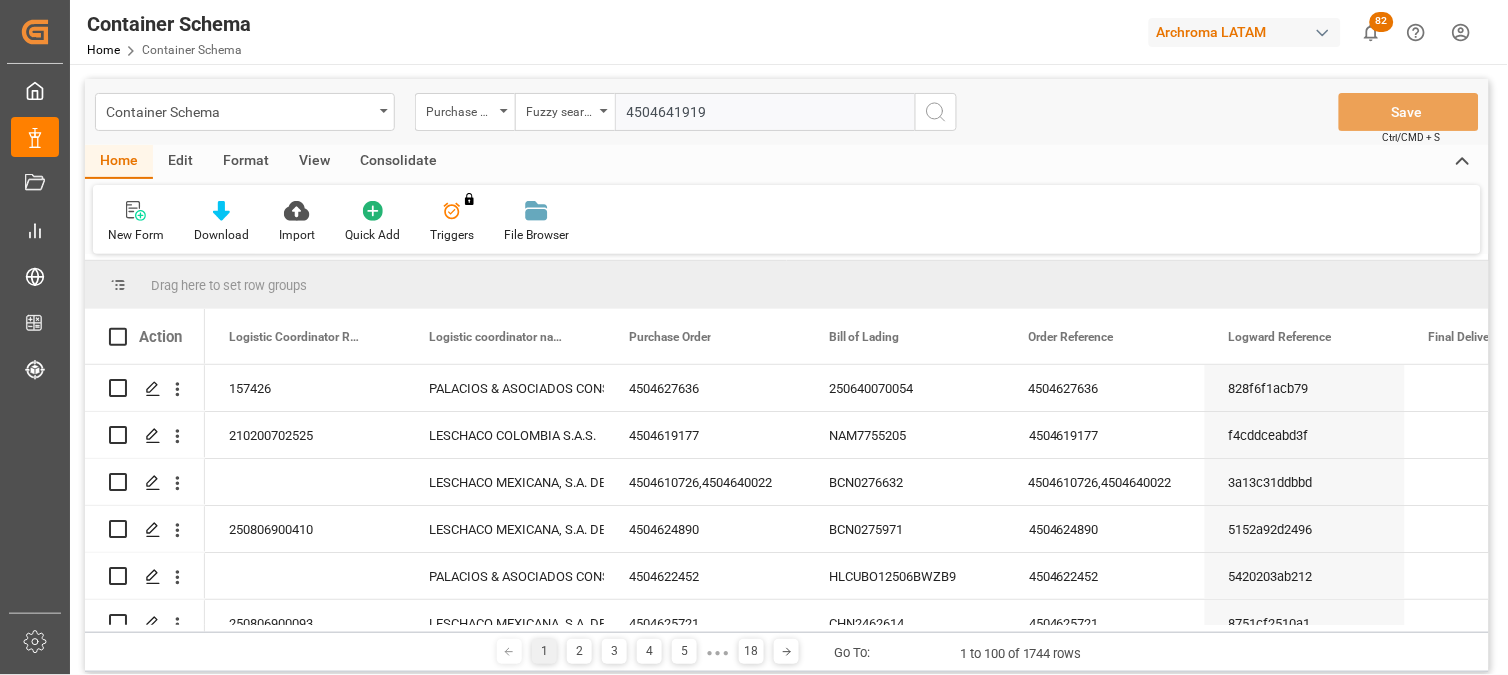 type on "4504641919" 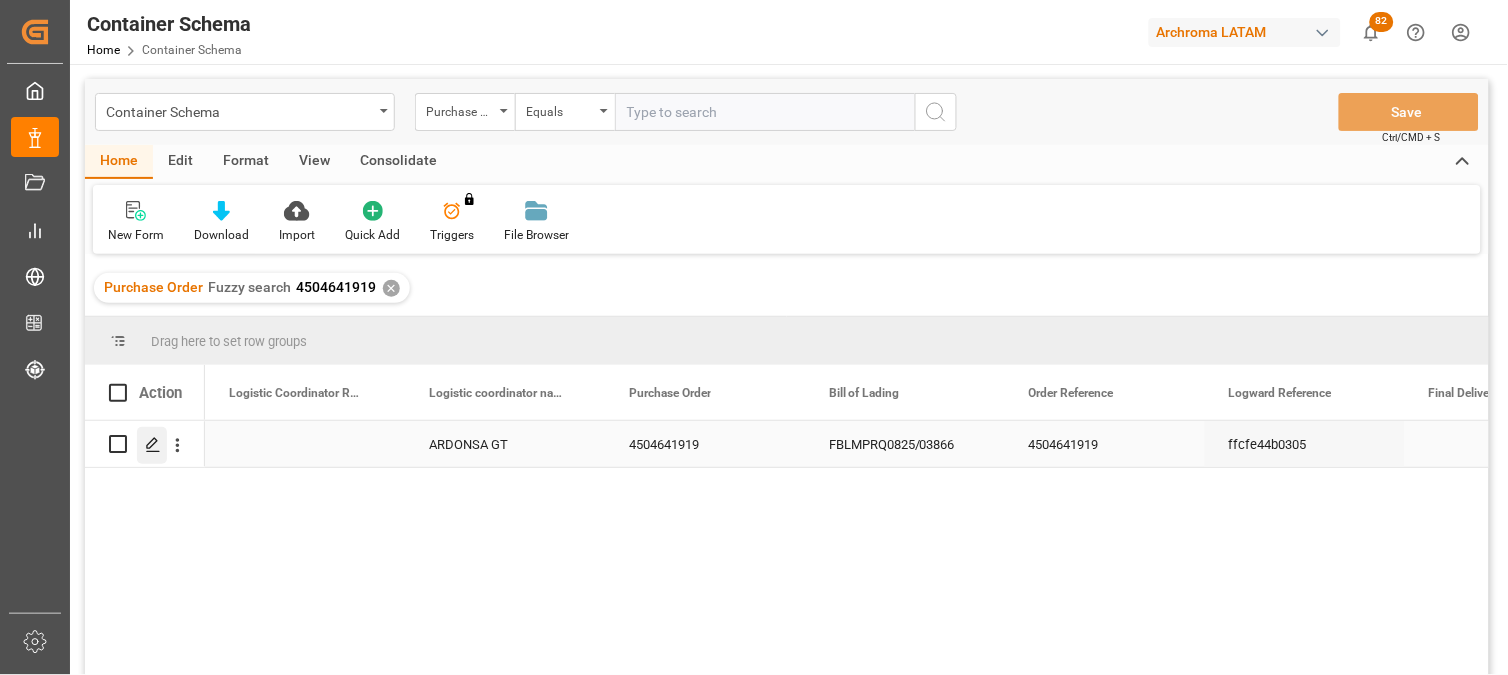click 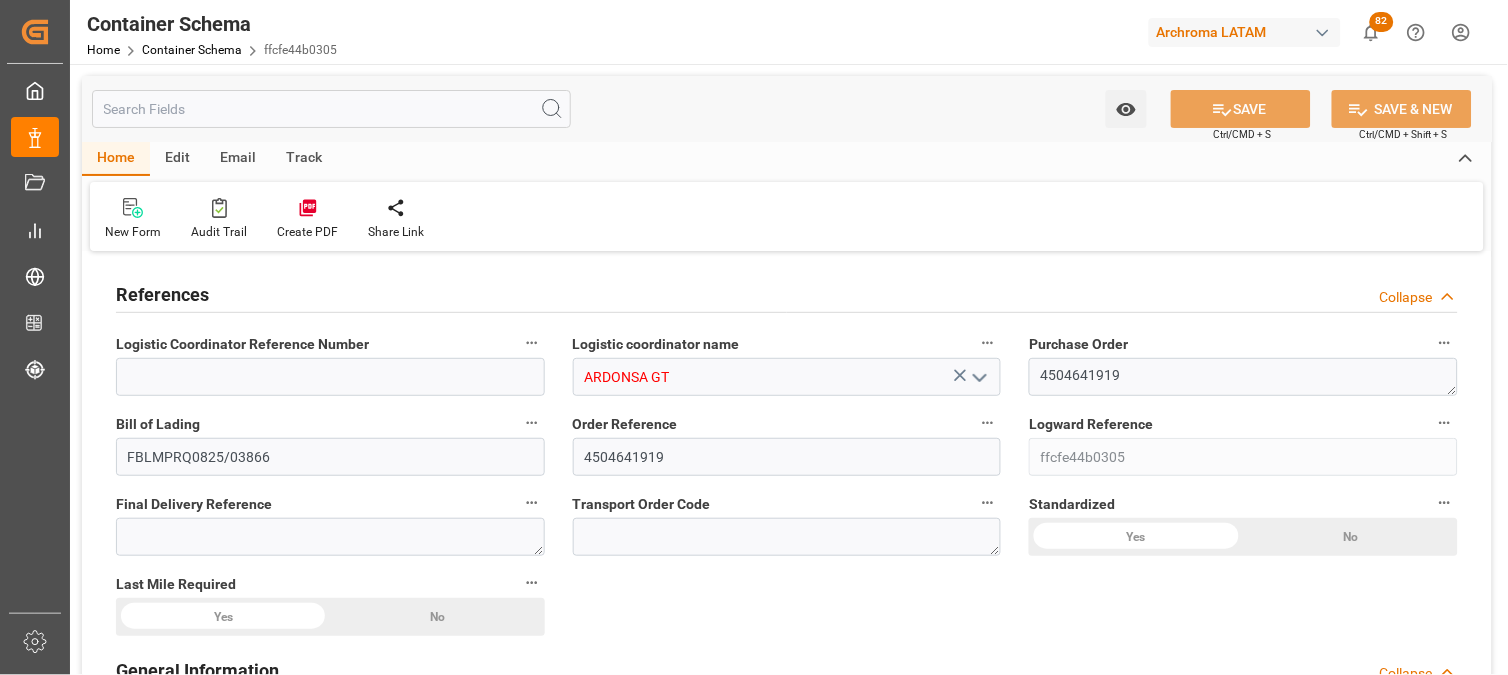 type on "0" 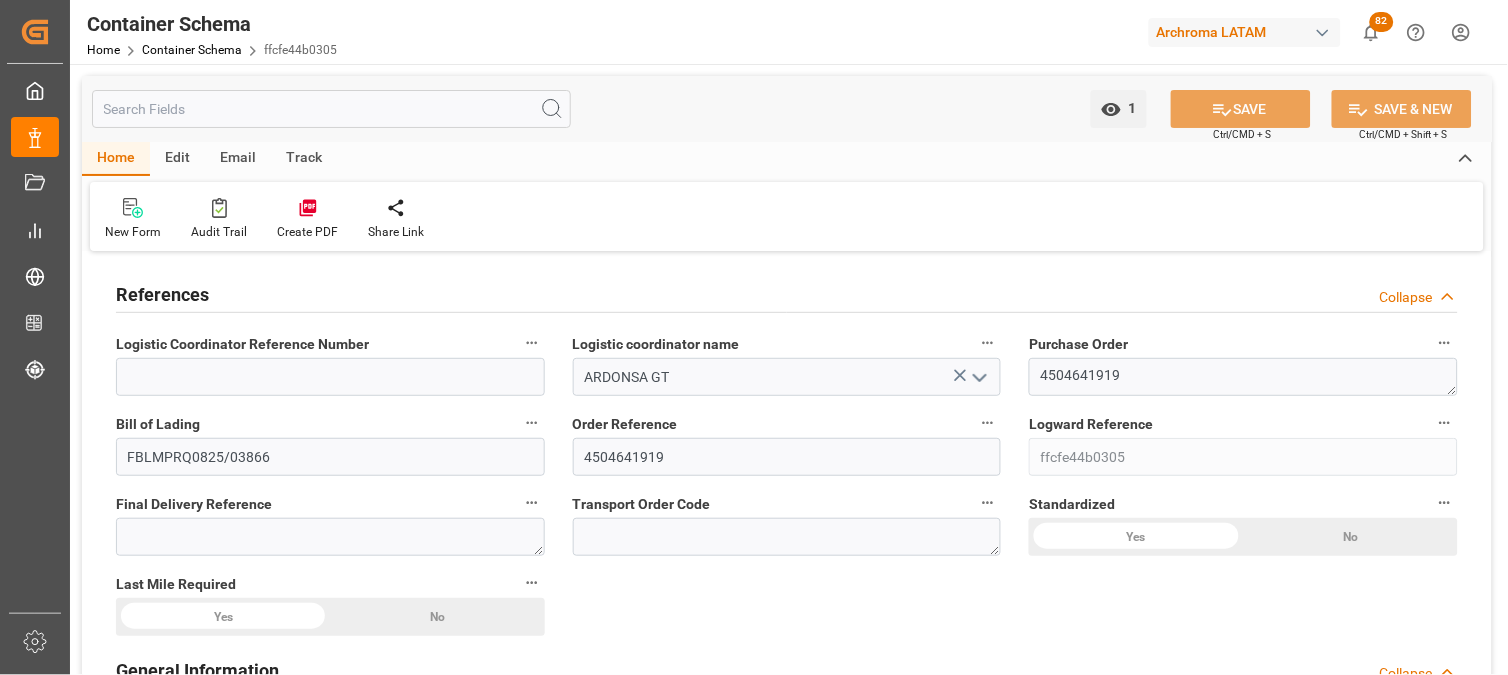 type on "05-08-2025 07:30" 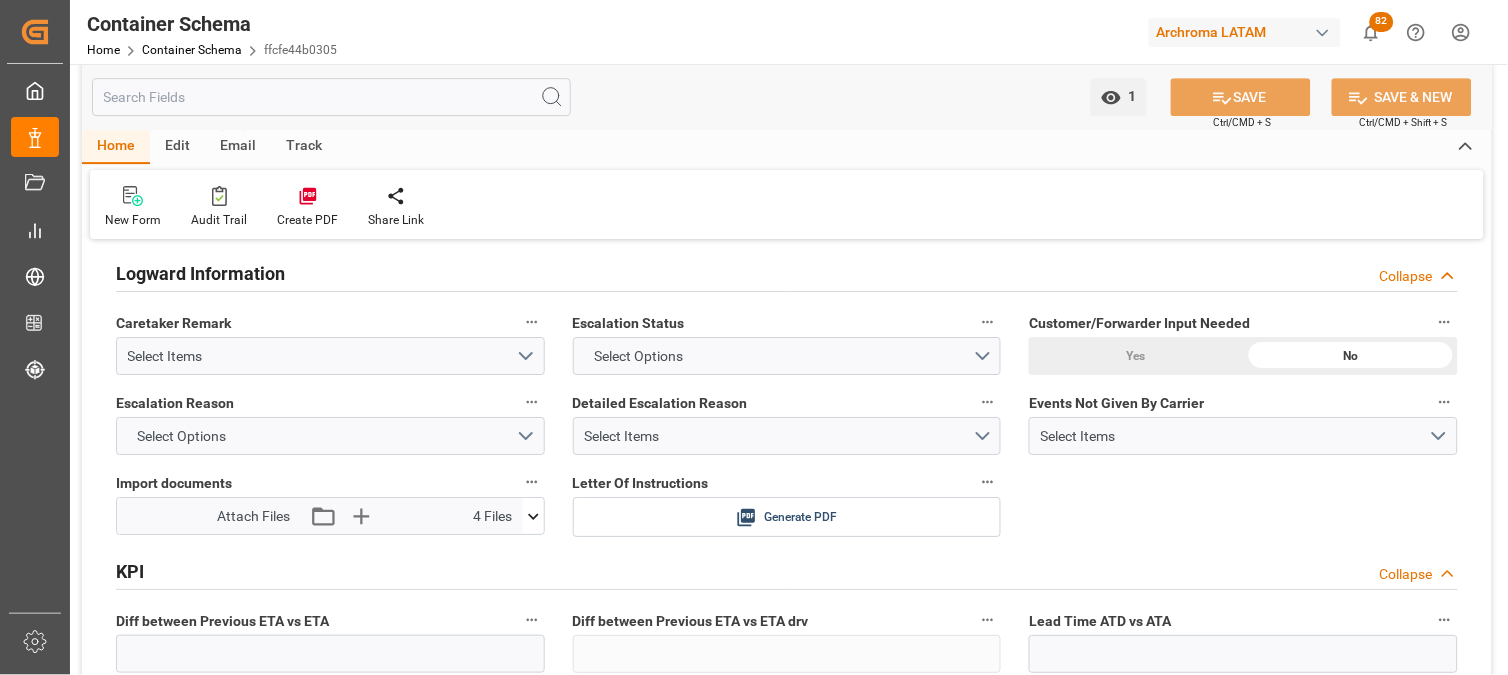 scroll, scrollTop: 3333, scrollLeft: 0, axis: vertical 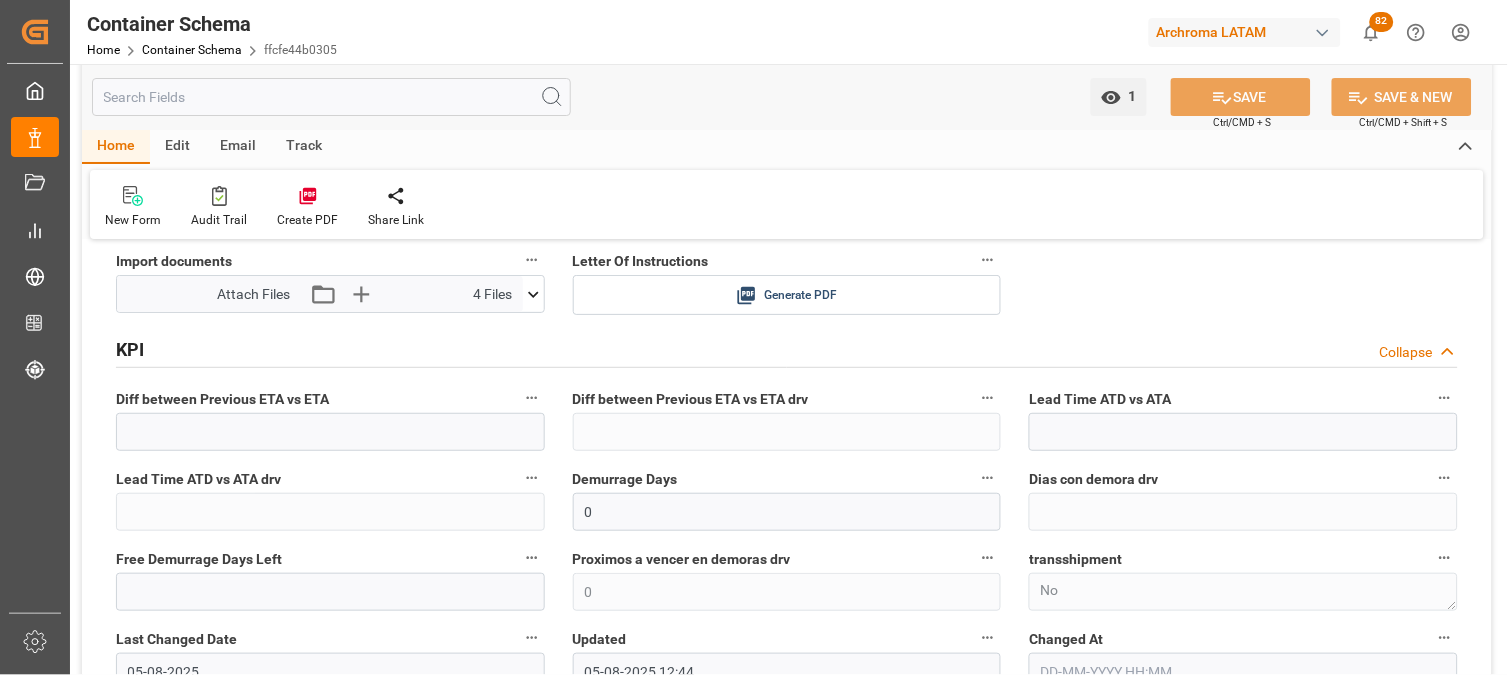 click 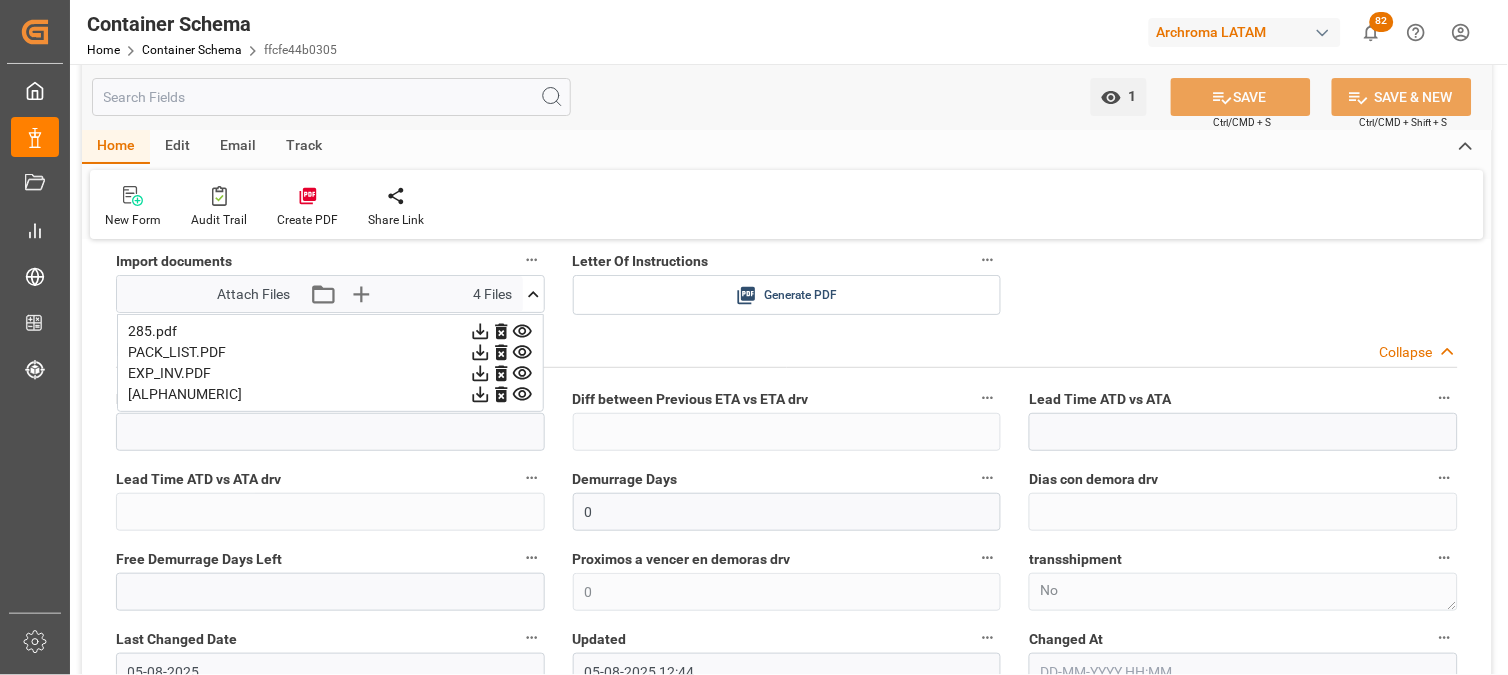 click 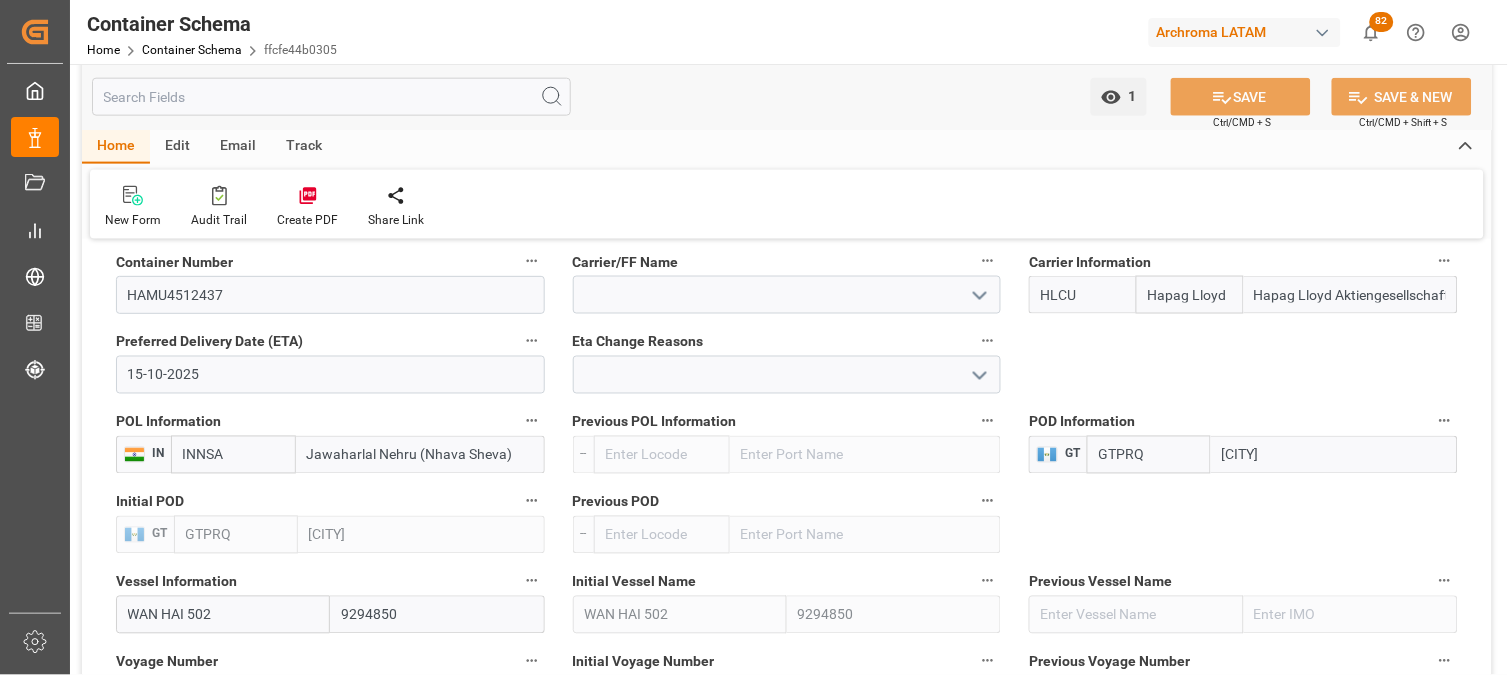 scroll, scrollTop: 2222, scrollLeft: 0, axis: vertical 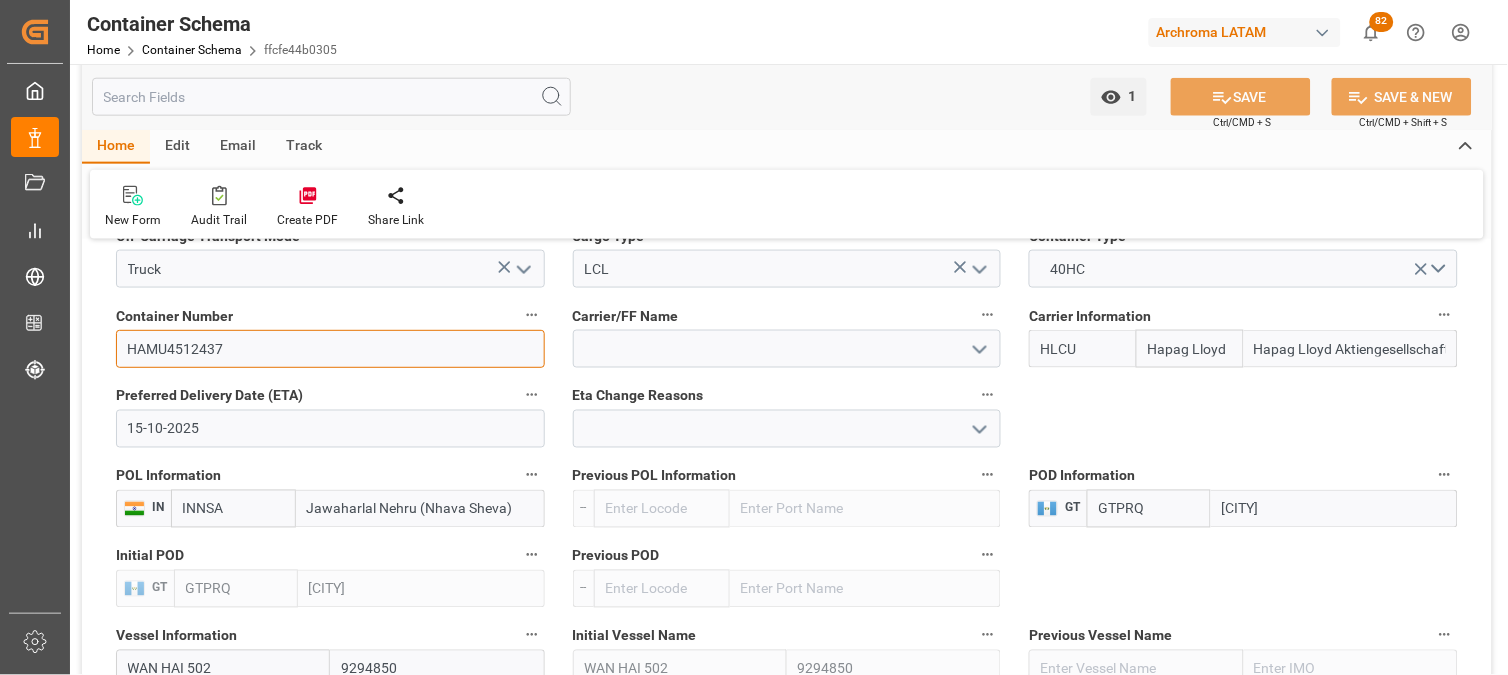 click on "HAMU4512437" at bounding box center [330, 349] 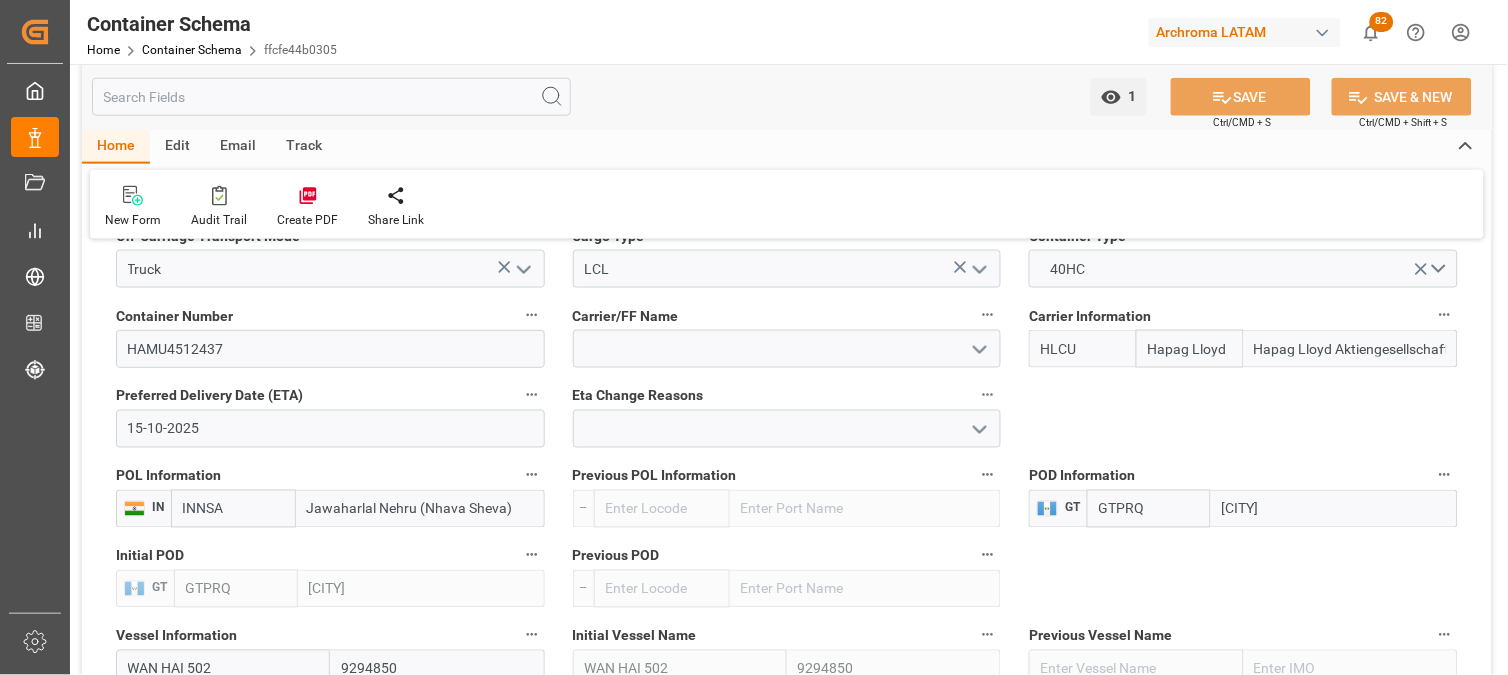 click 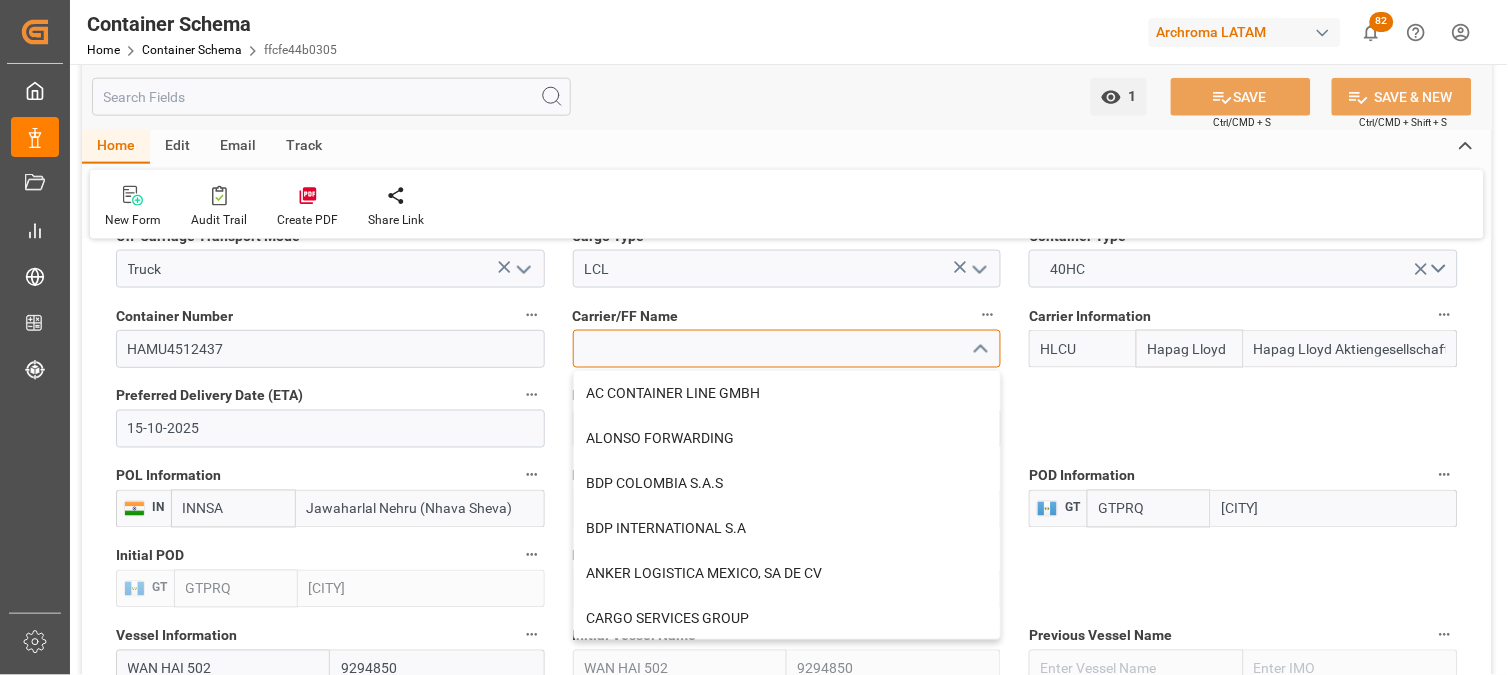 click at bounding box center [787, 349] 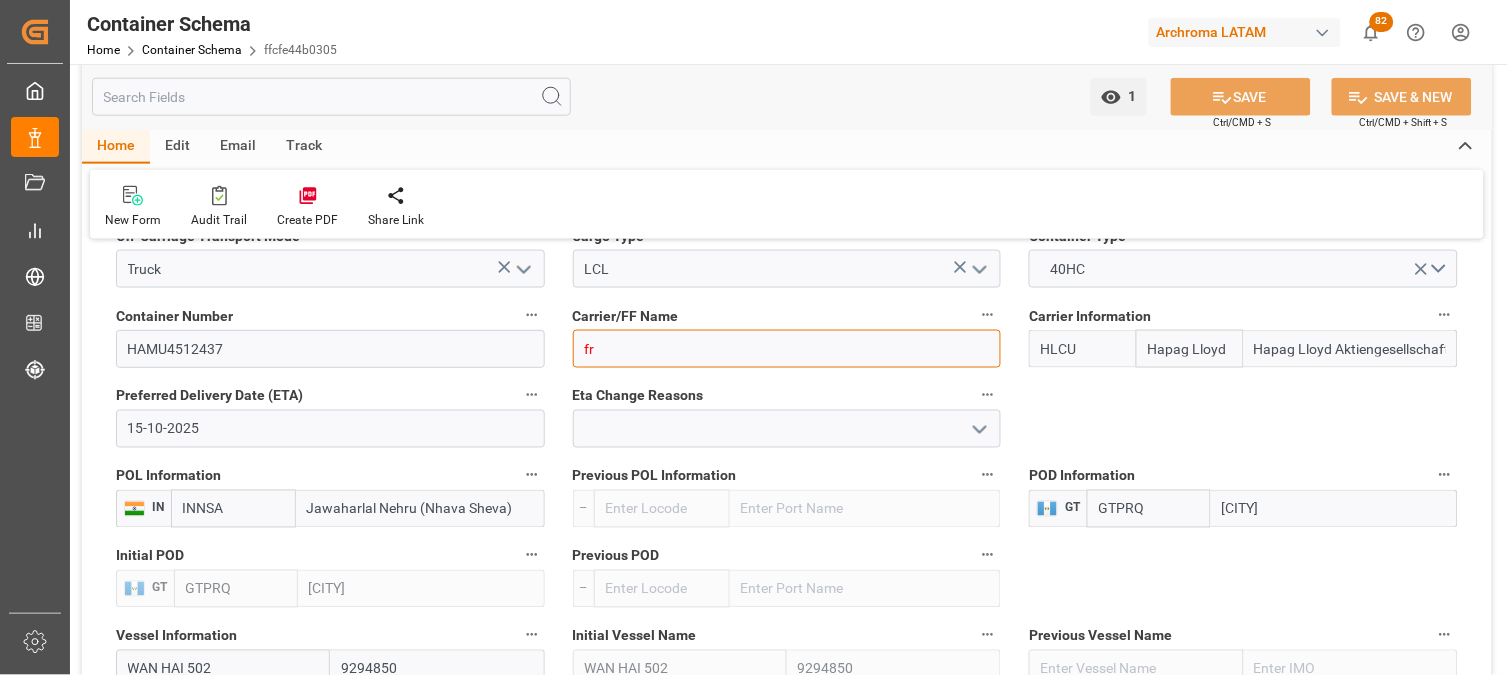 type on "f" 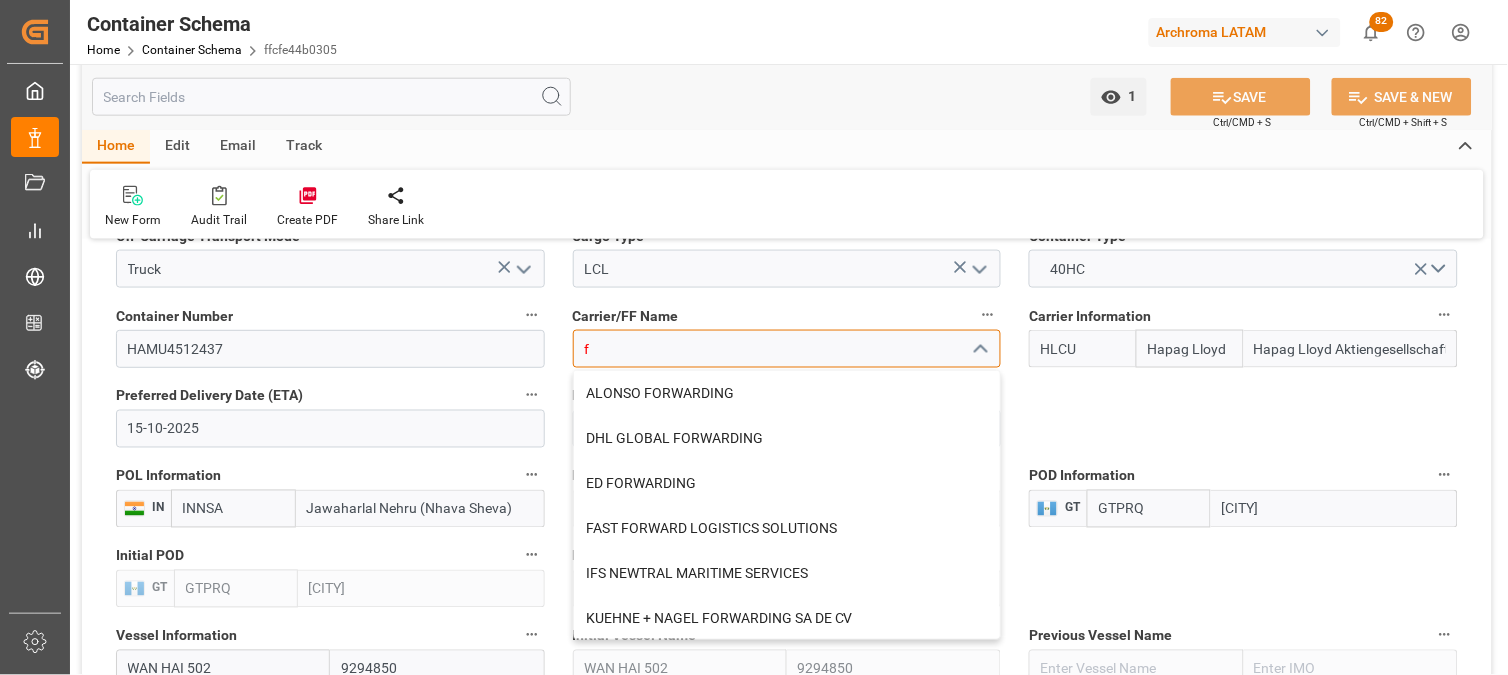 type 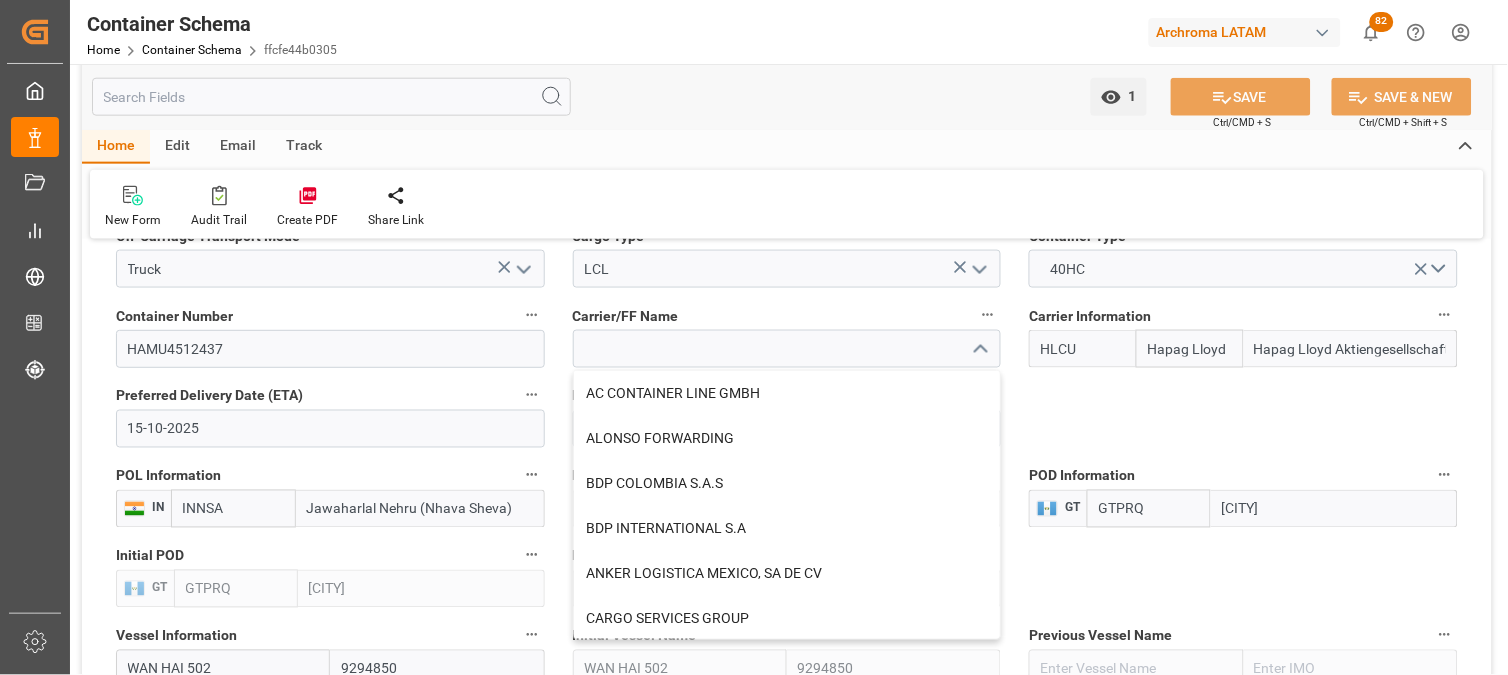 click on "Carrier/FF Name" at bounding box center [787, 316] 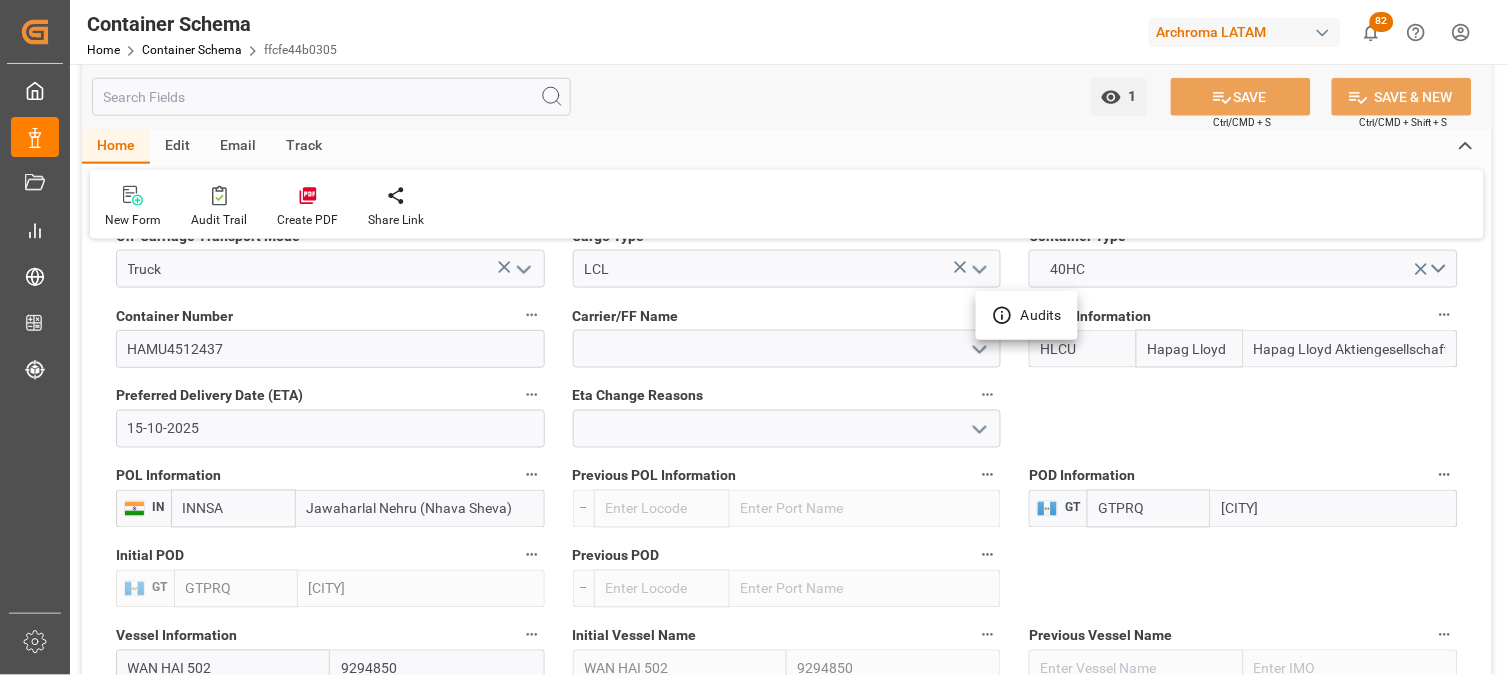 click at bounding box center [754, 337] 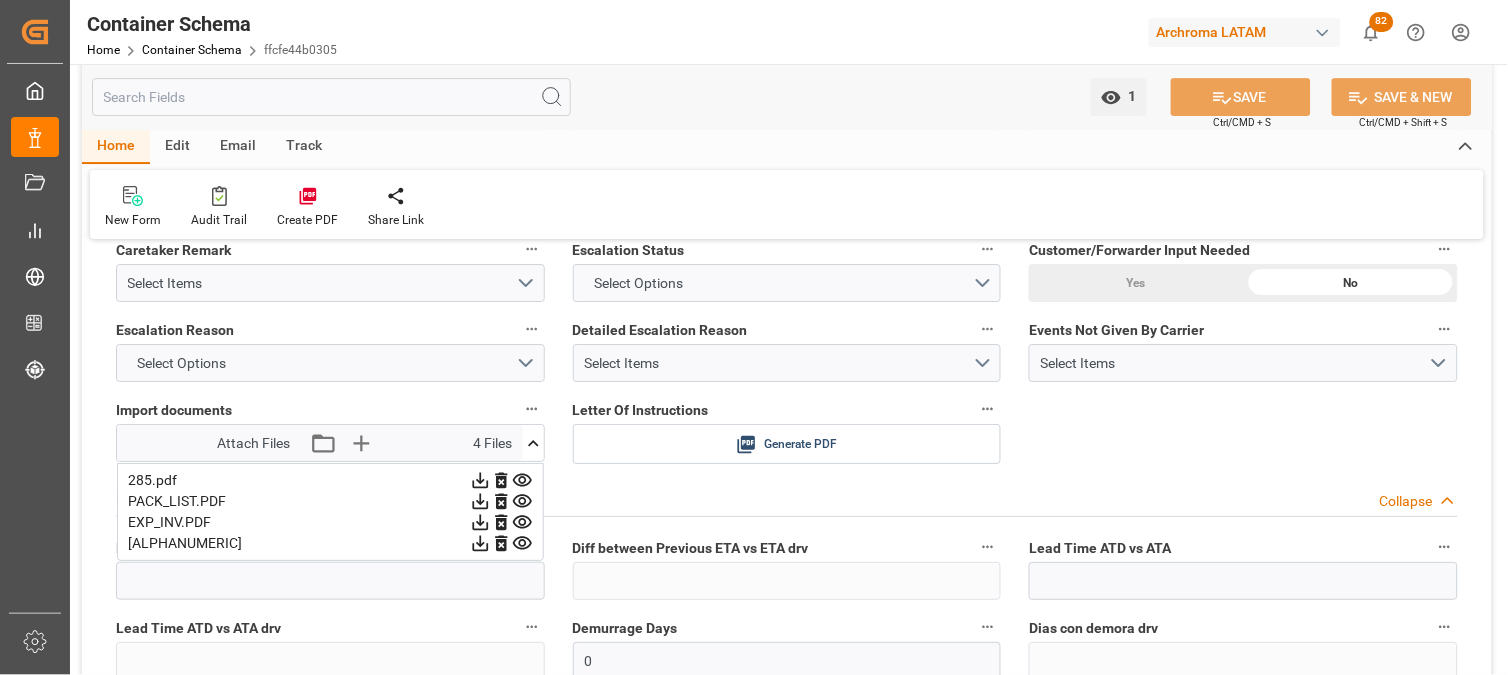scroll, scrollTop: 3222, scrollLeft: 0, axis: vertical 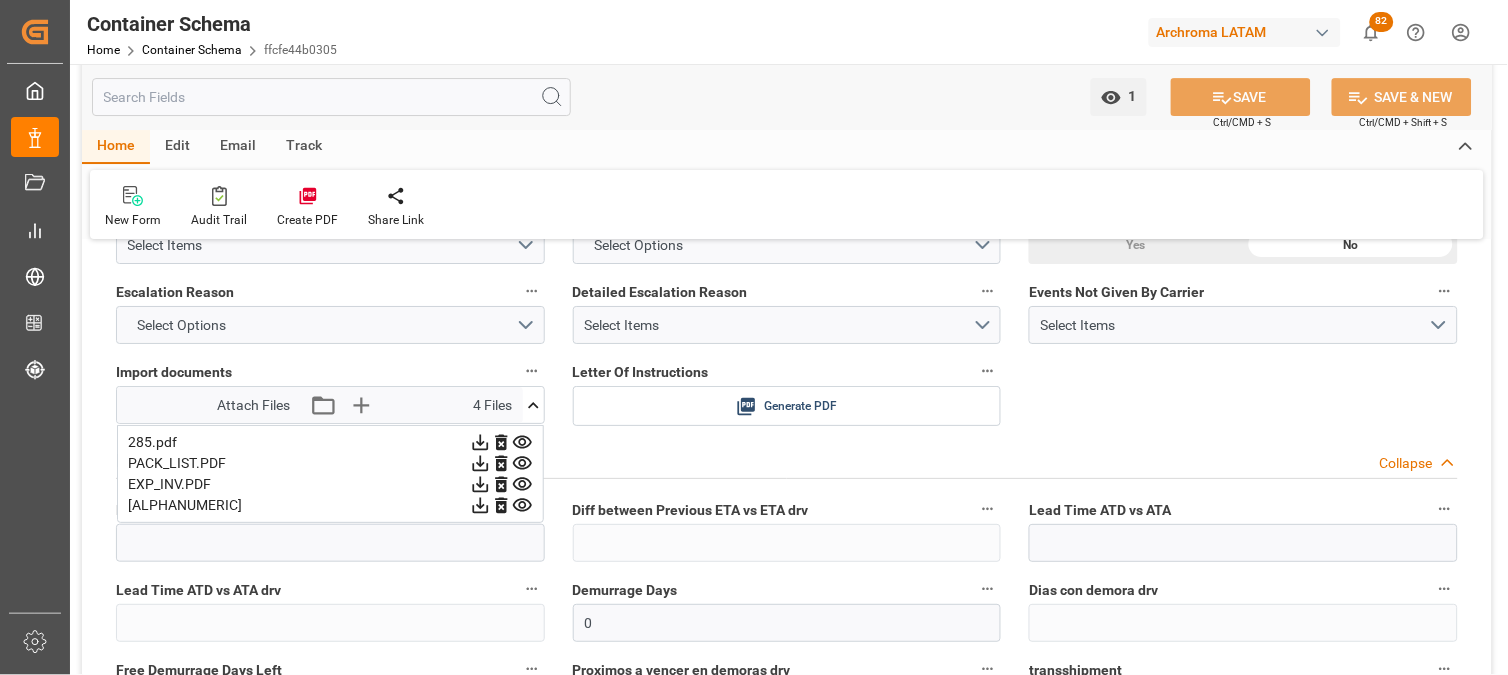 click 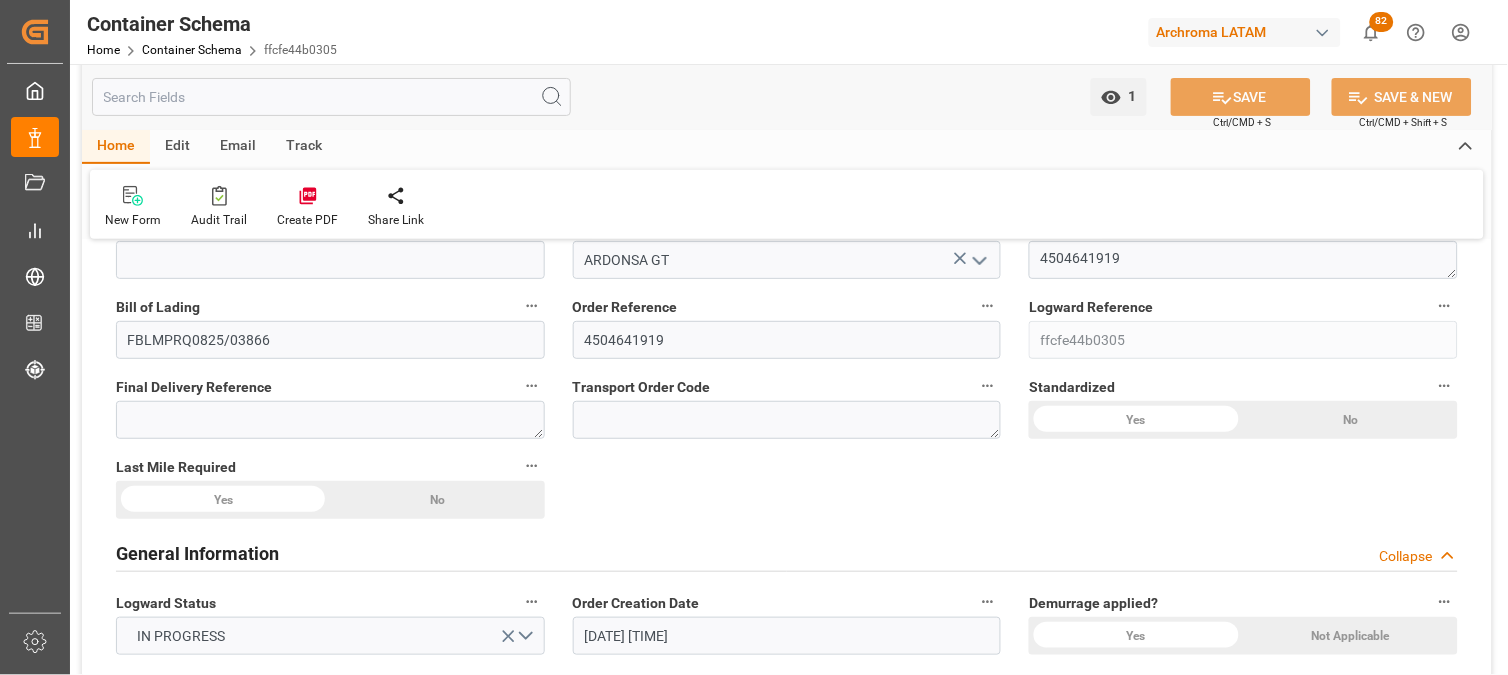 scroll, scrollTop: 0, scrollLeft: 0, axis: both 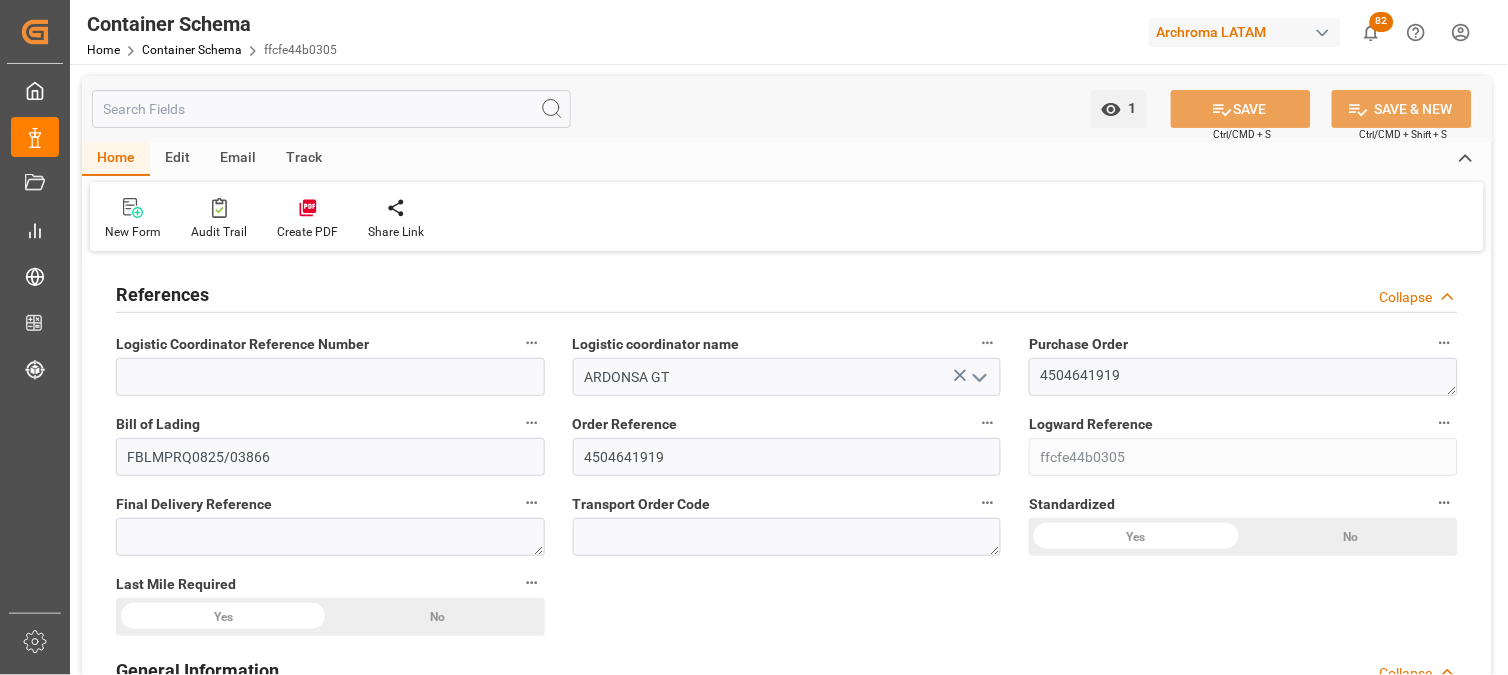 click on "Track" at bounding box center (304, 159) 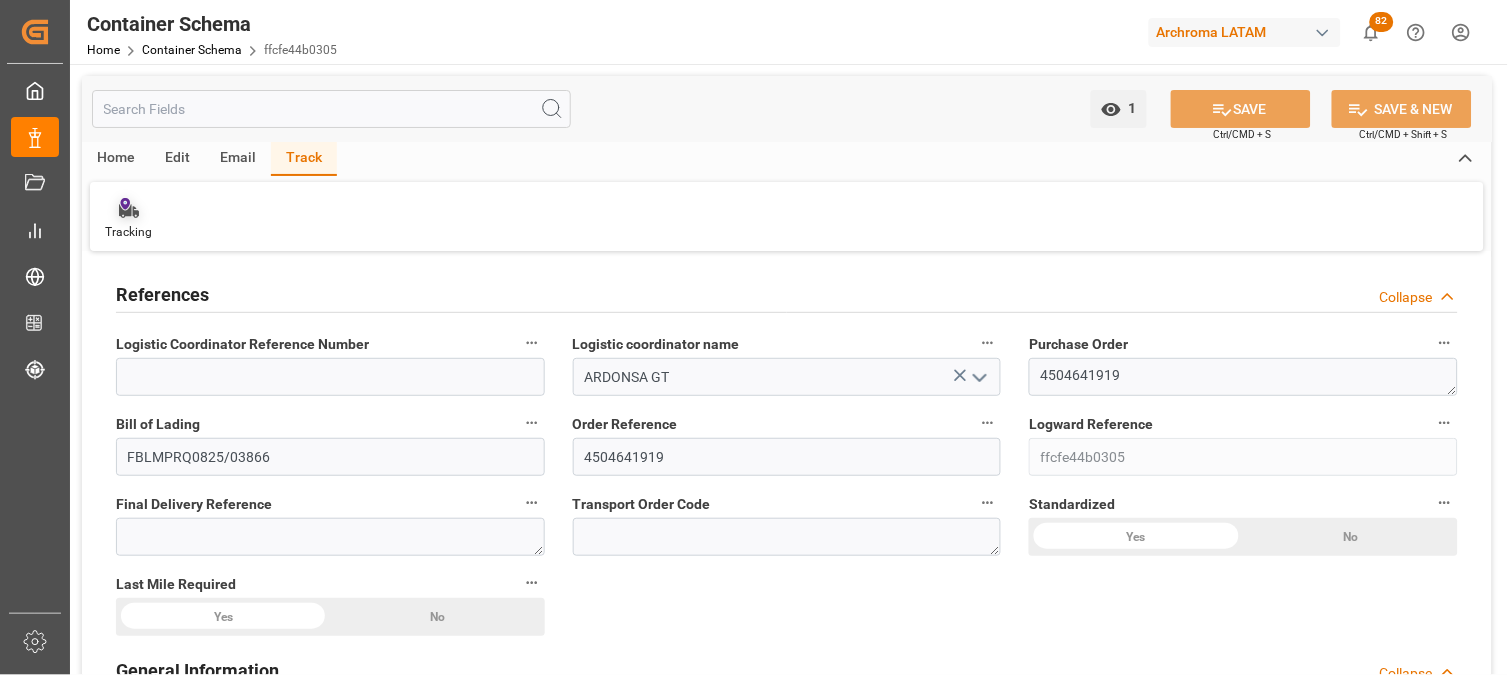 click 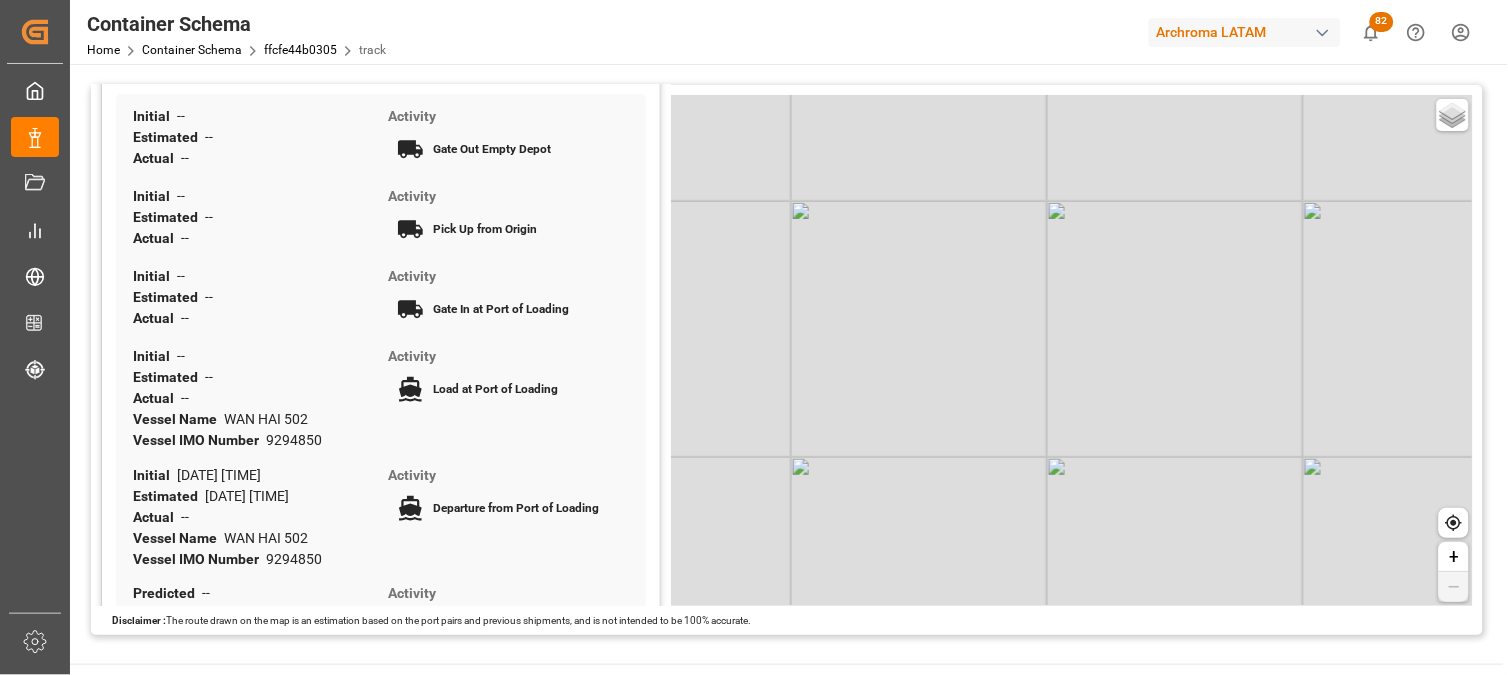 scroll, scrollTop: 0, scrollLeft: 0, axis: both 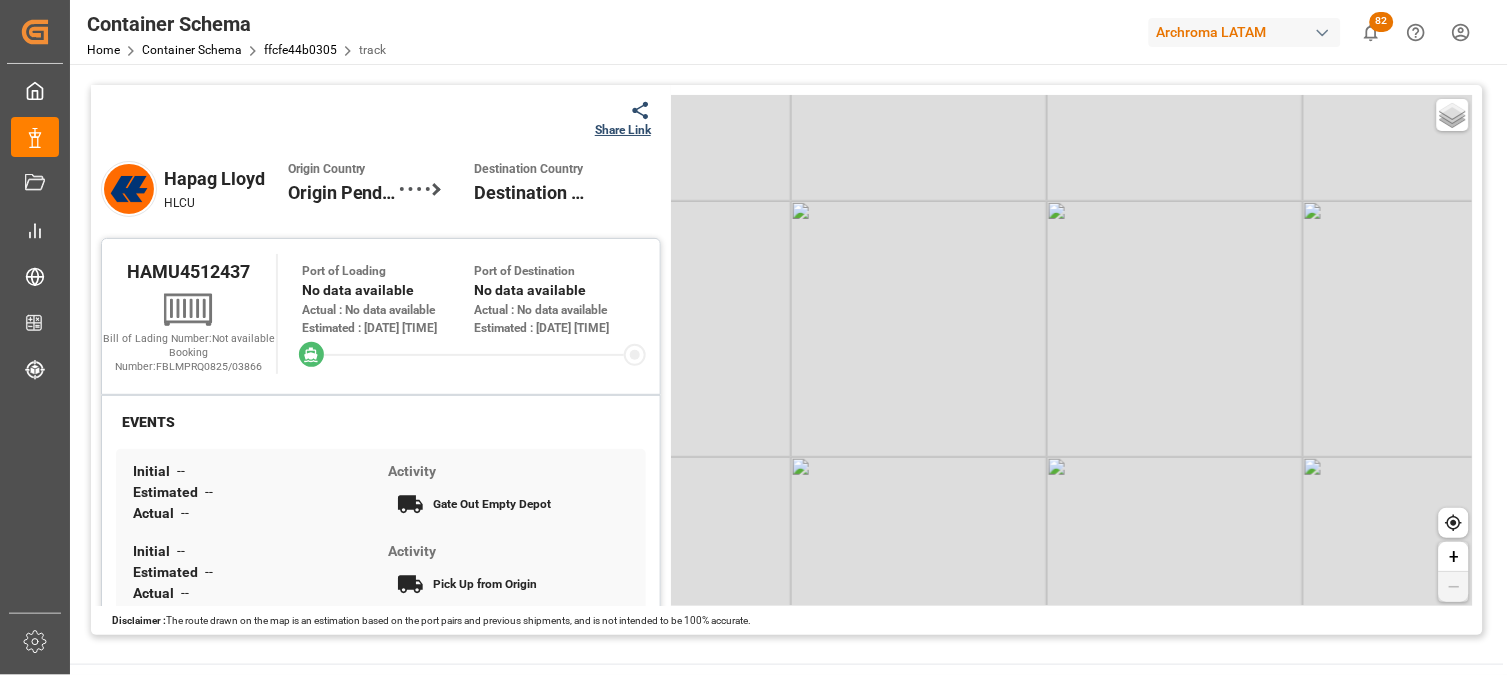 click 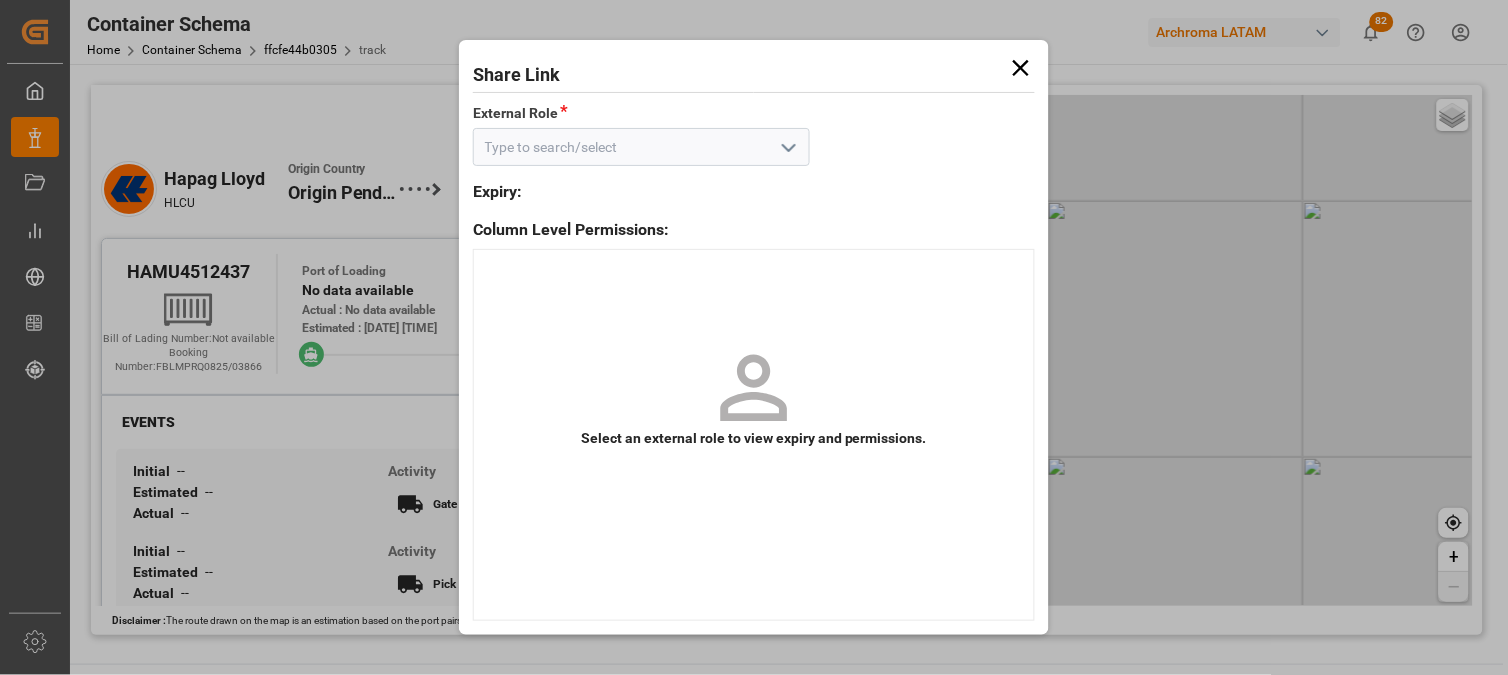 click 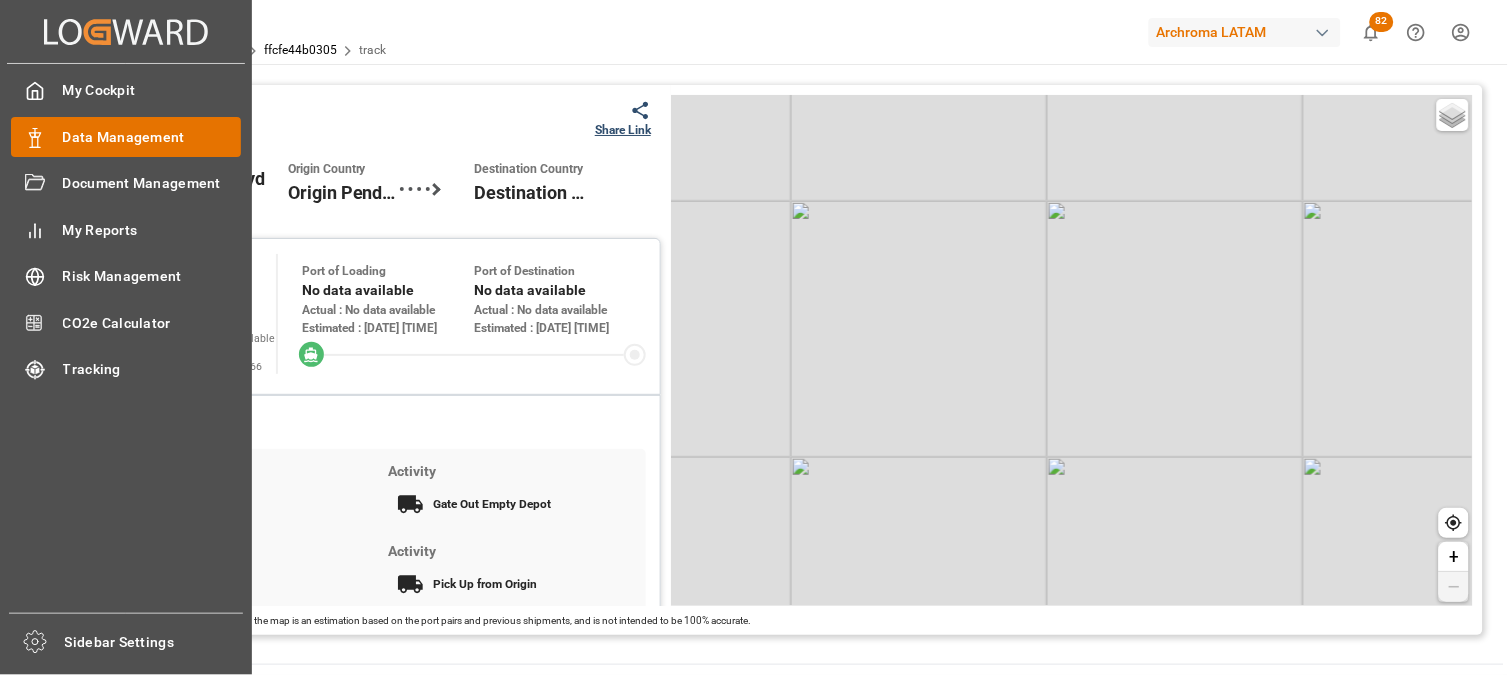 click on "Data Management" at bounding box center [152, 137] 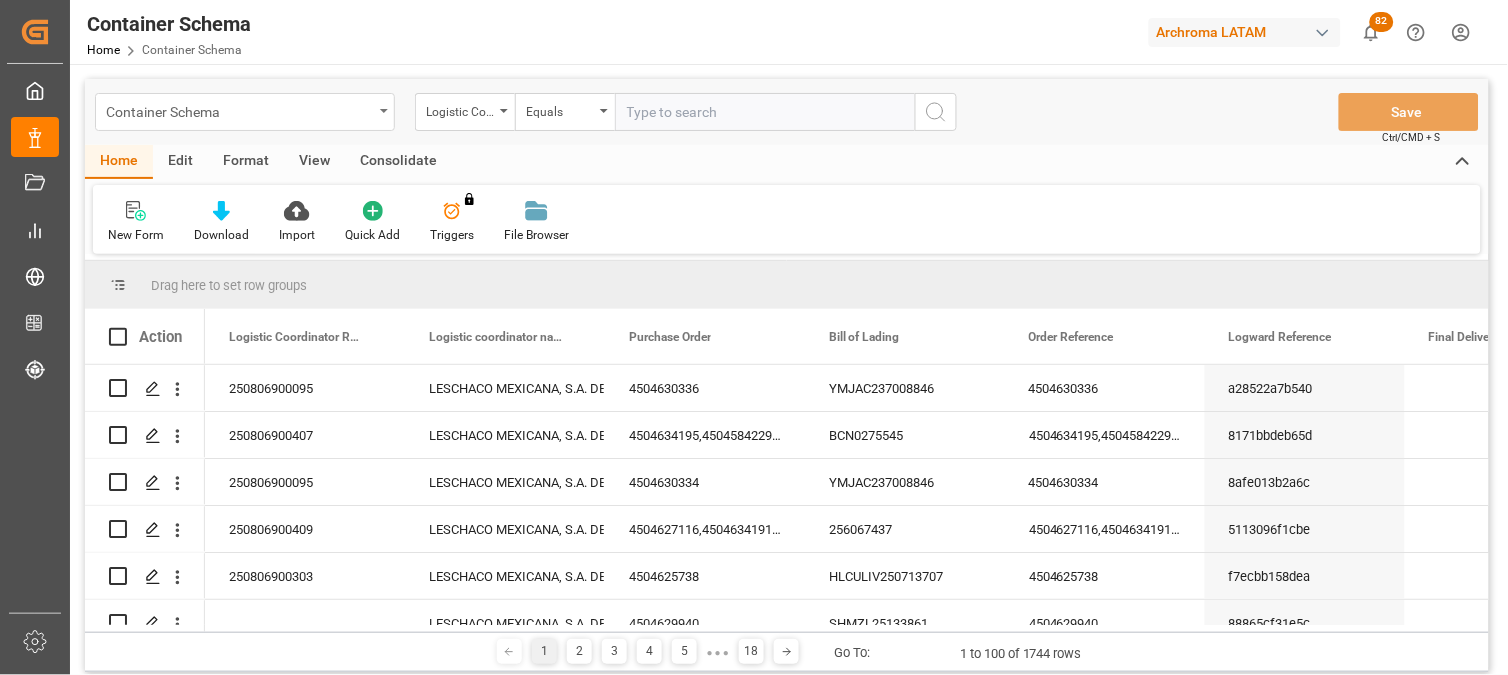 click on "Container Schema" at bounding box center [245, 112] 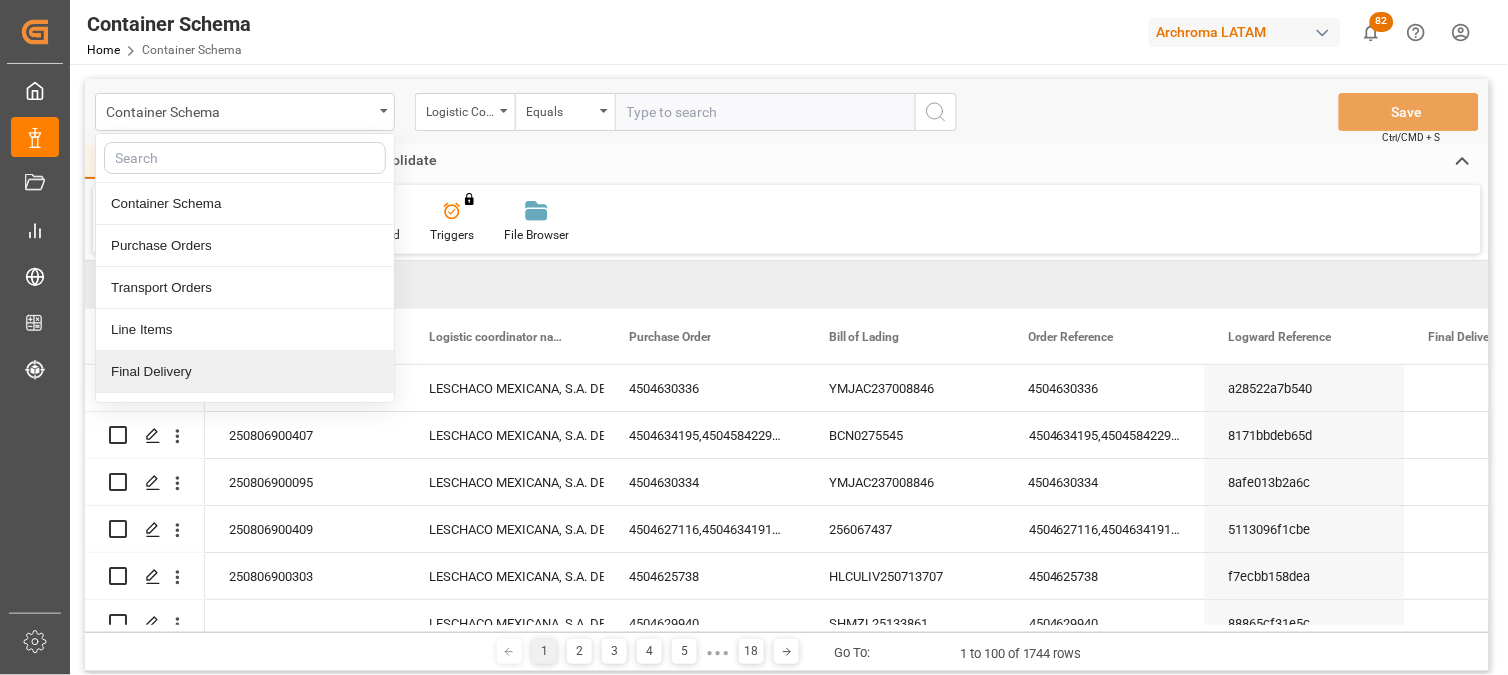 click on "Final Delivery" at bounding box center [245, 372] 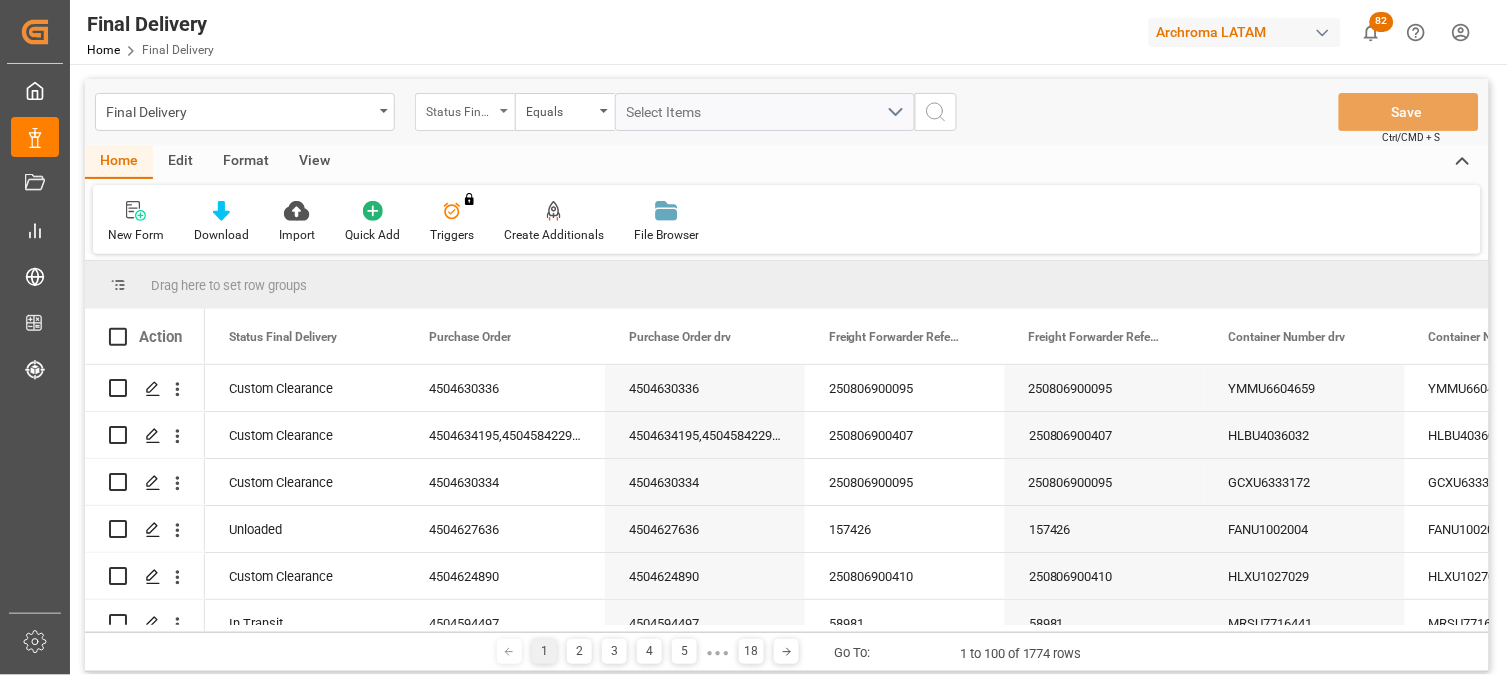 click on "Status Final Delivery" at bounding box center (460, 109) 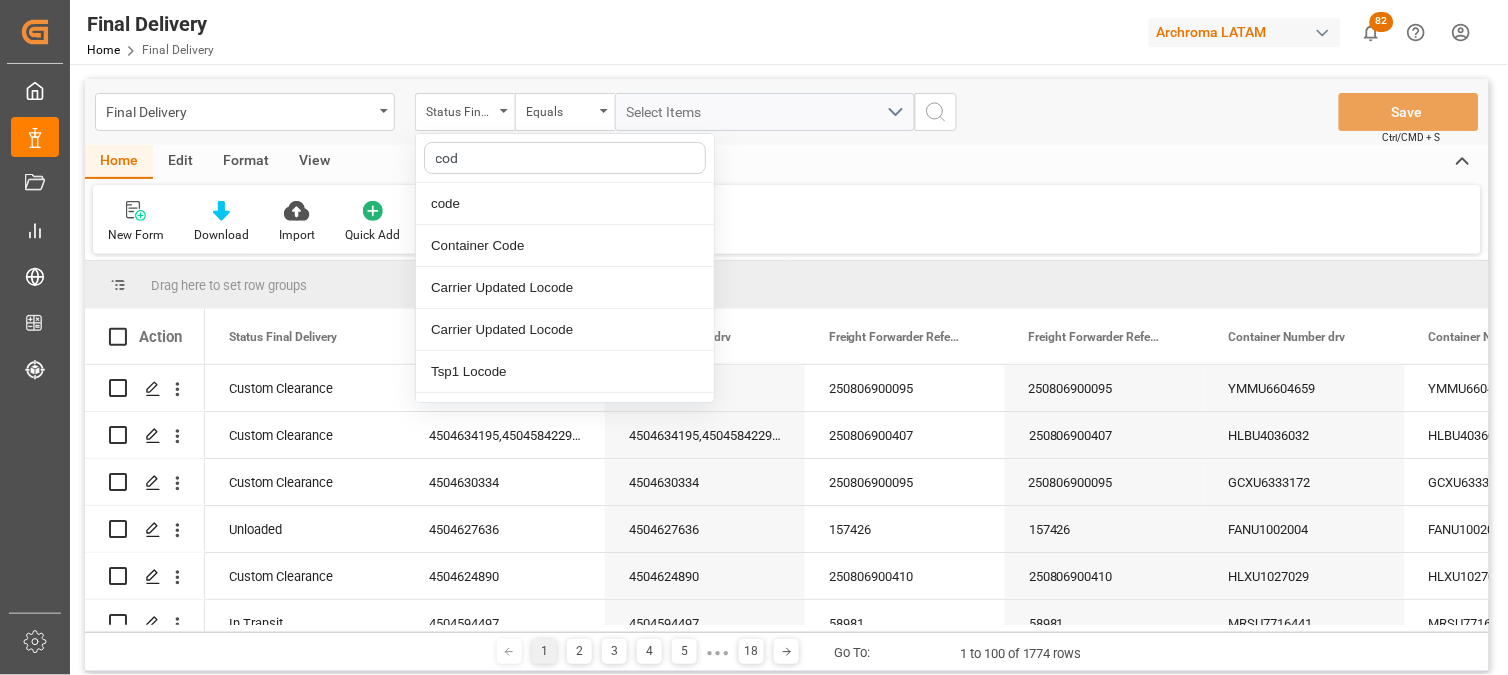 type on "code" 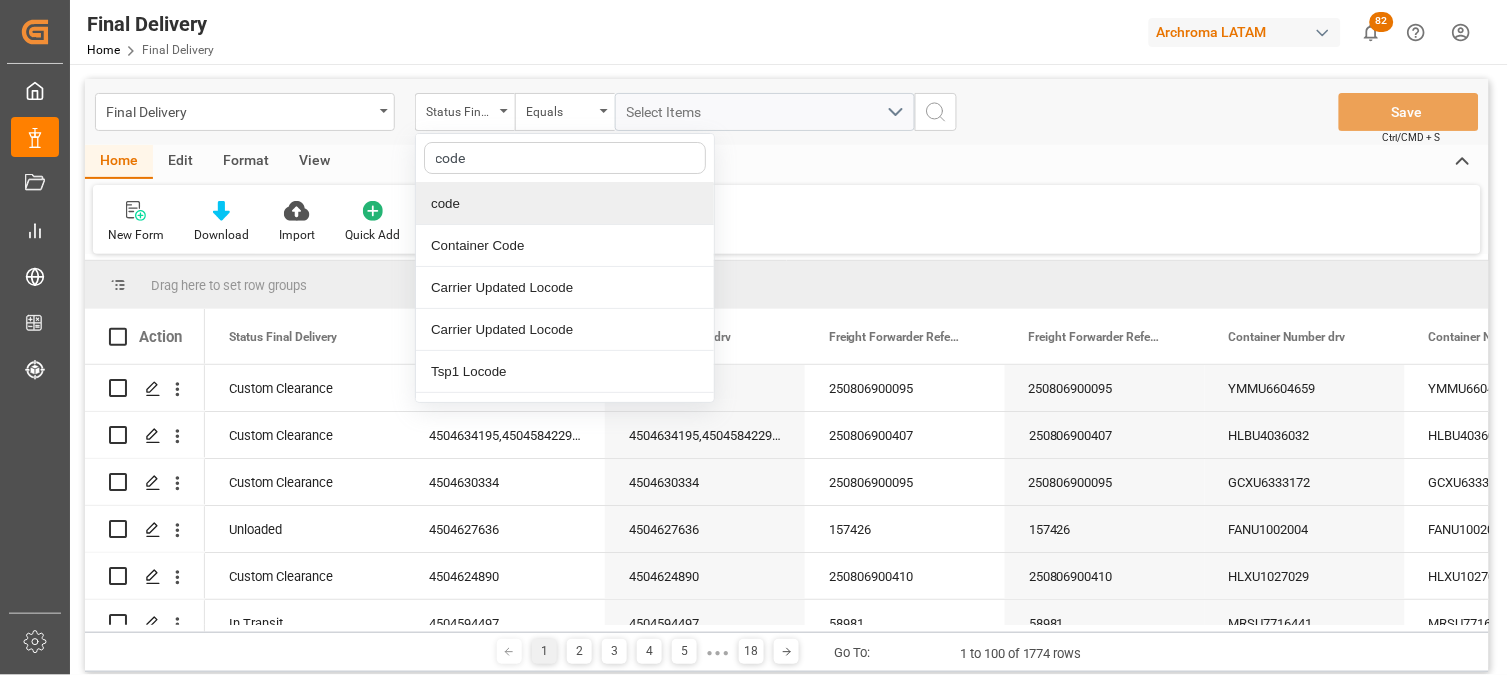 click on "code" at bounding box center [565, 204] 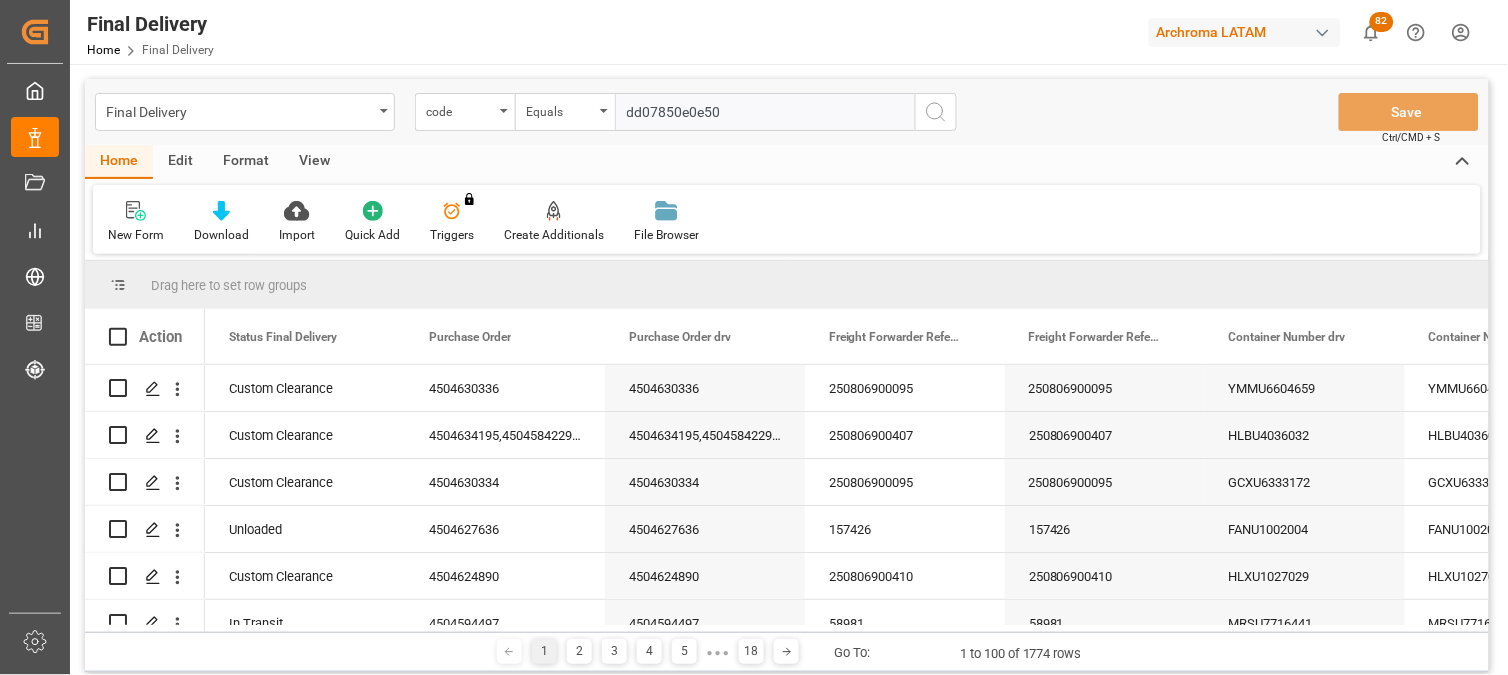 type on "dd07850e0e50" 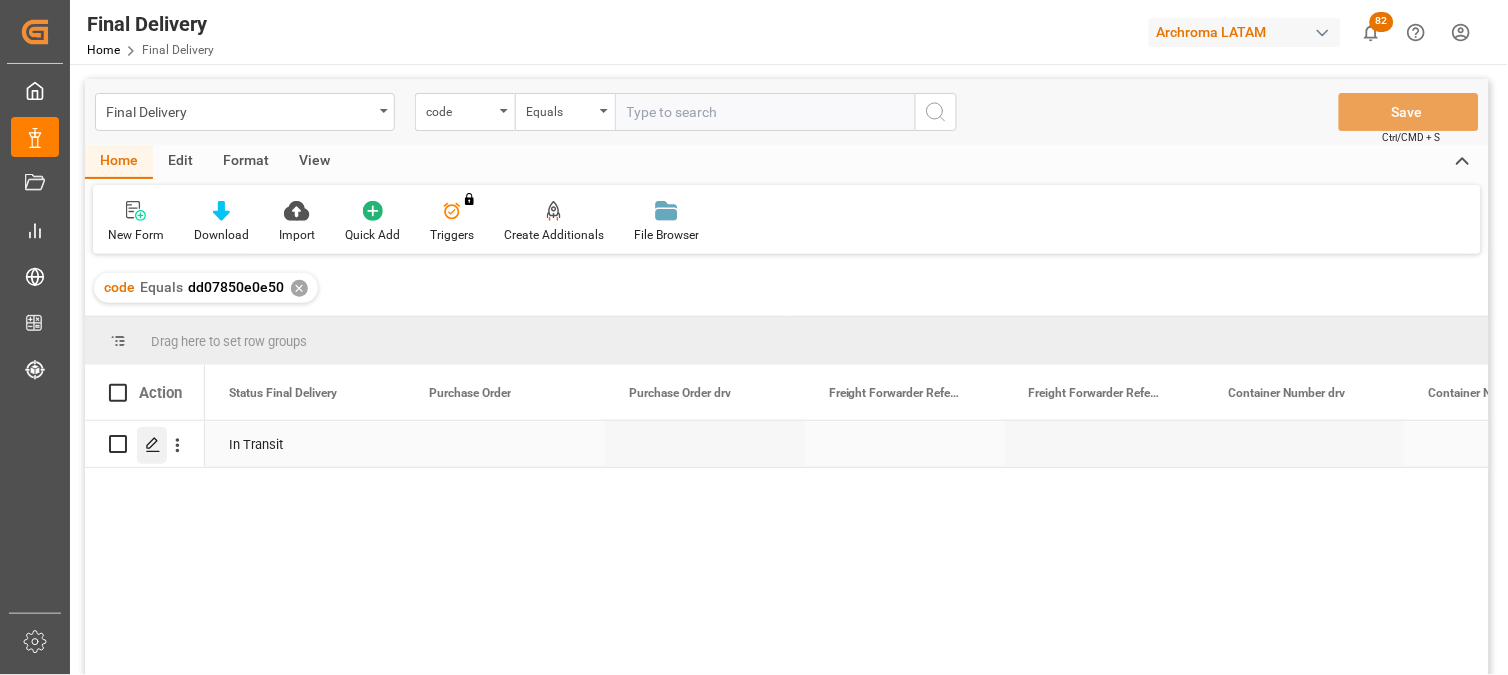 click 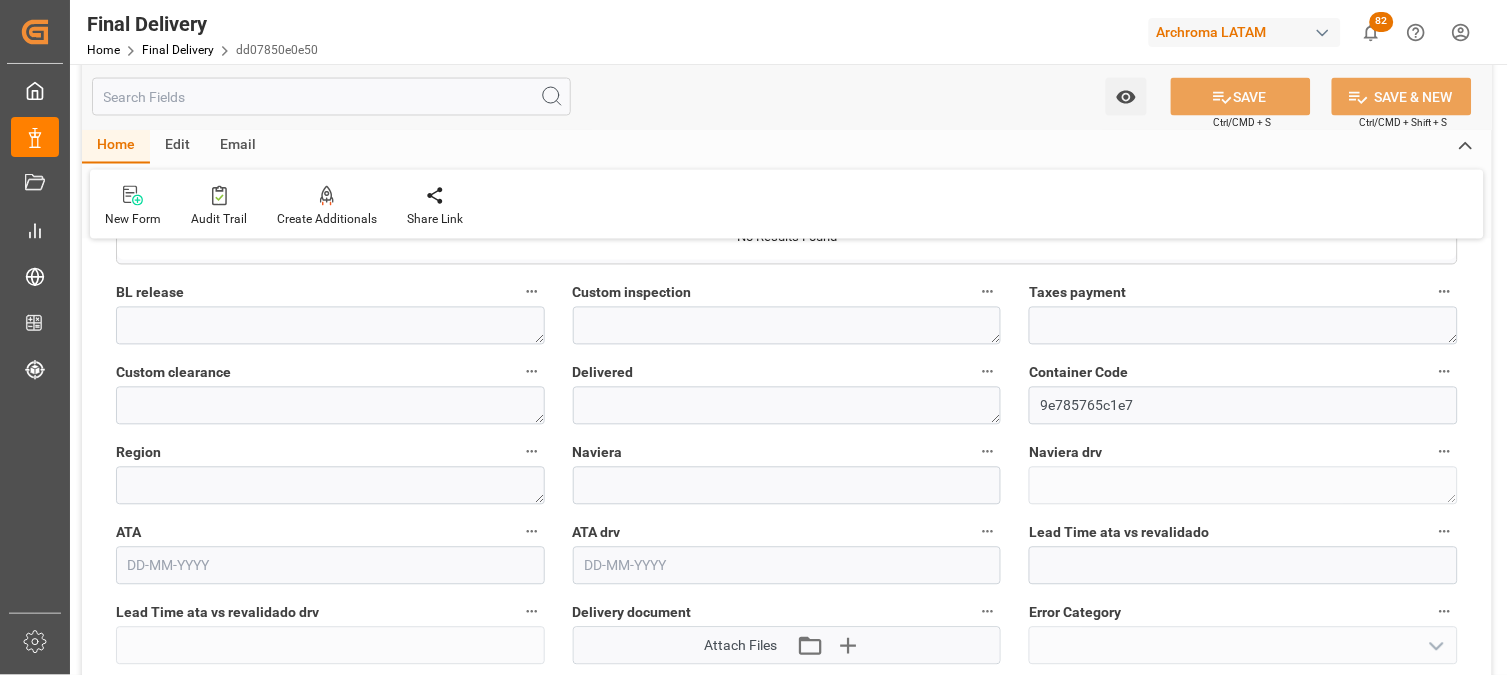scroll, scrollTop: 2555, scrollLeft: 0, axis: vertical 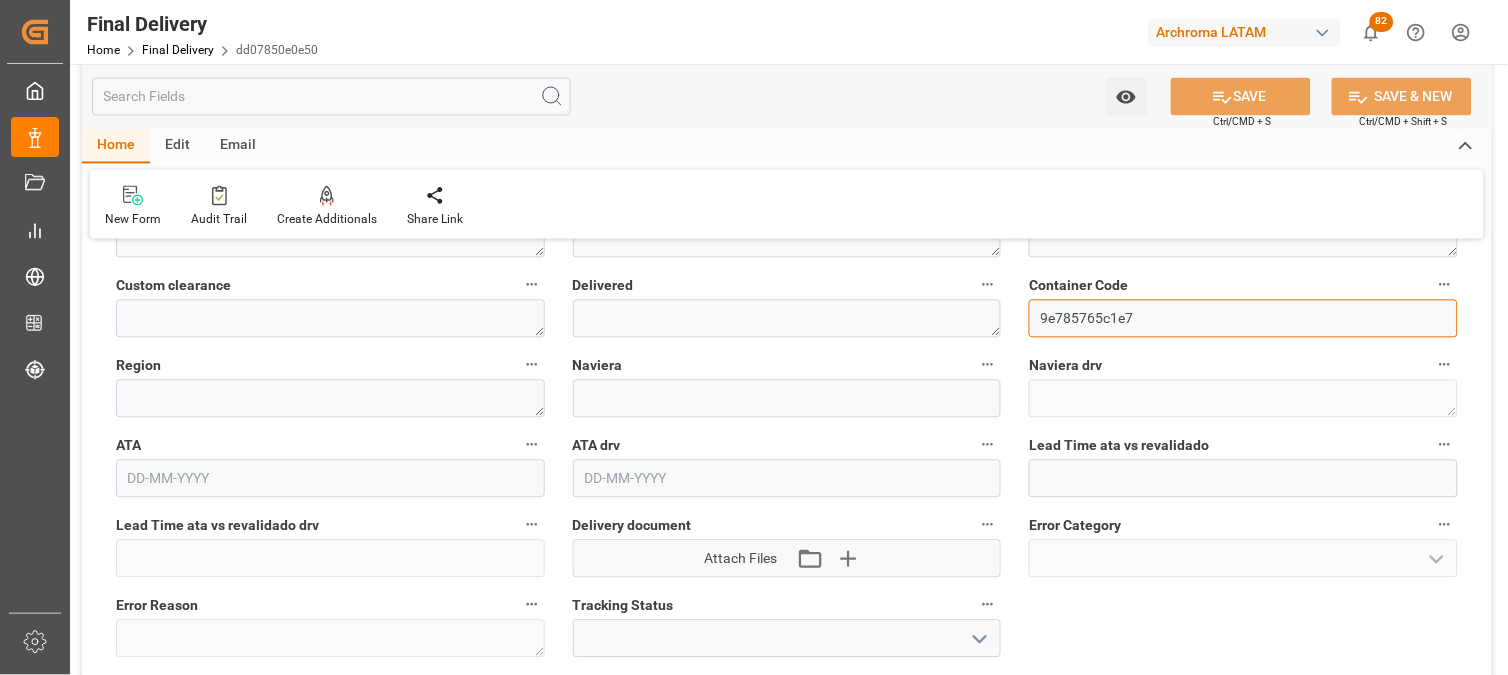drag, startPoint x: 1142, startPoint y: 322, endPoint x: 961, endPoint y: 322, distance: 181 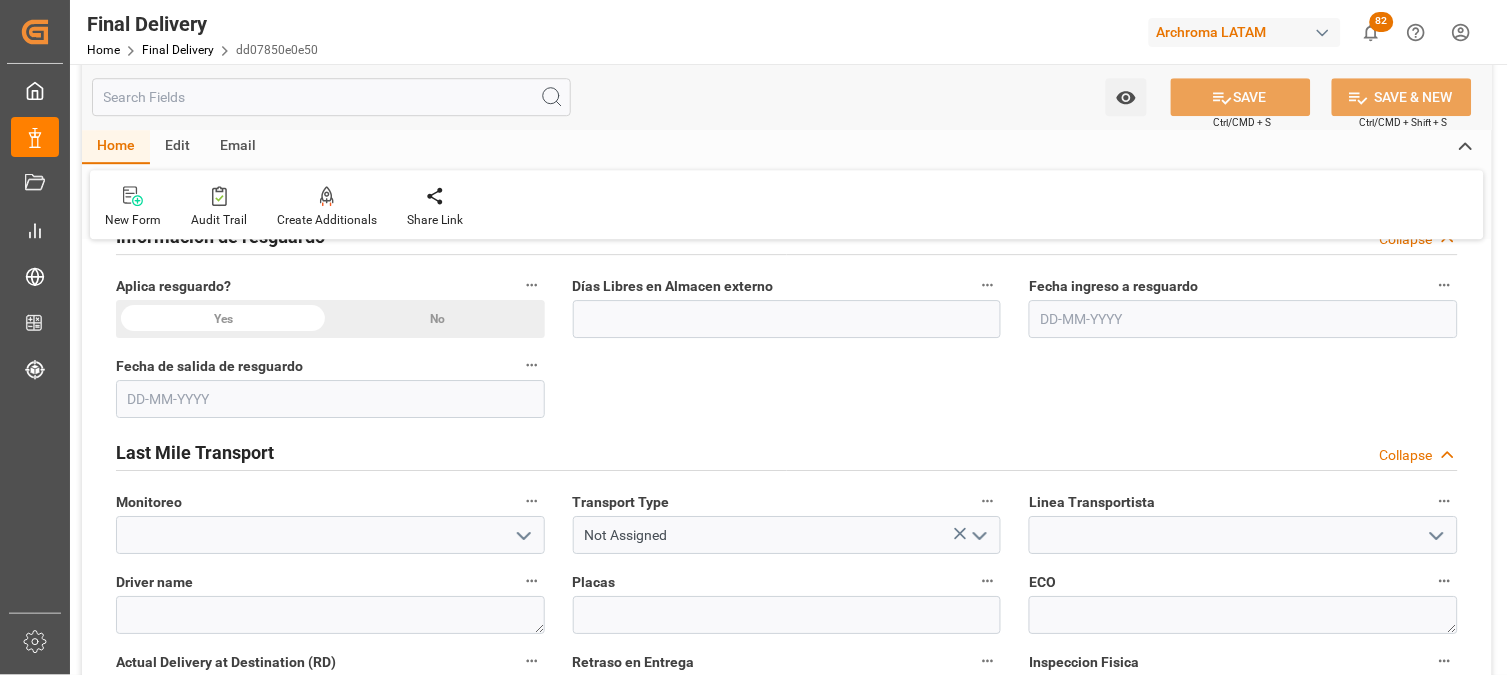 scroll, scrollTop: 1111, scrollLeft: 0, axis: vertical 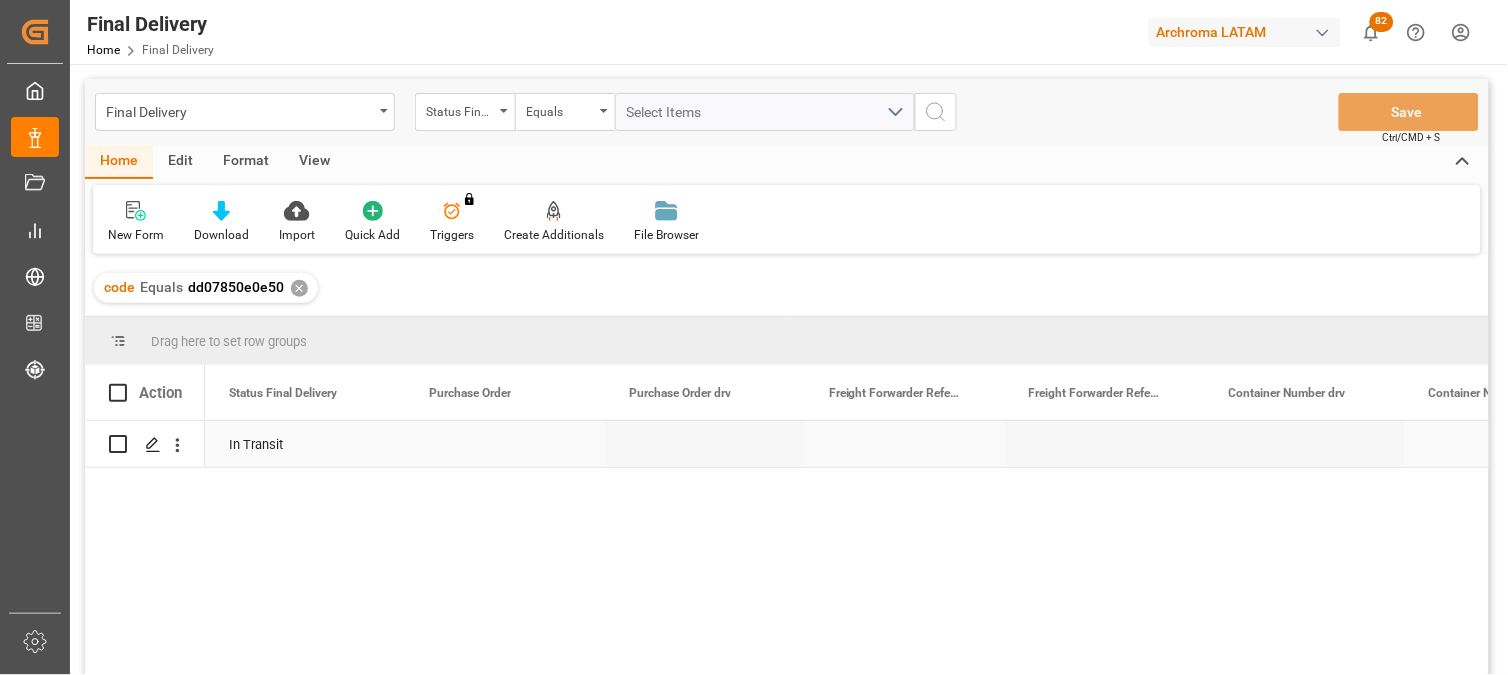 click at bounding box center [118, 444] 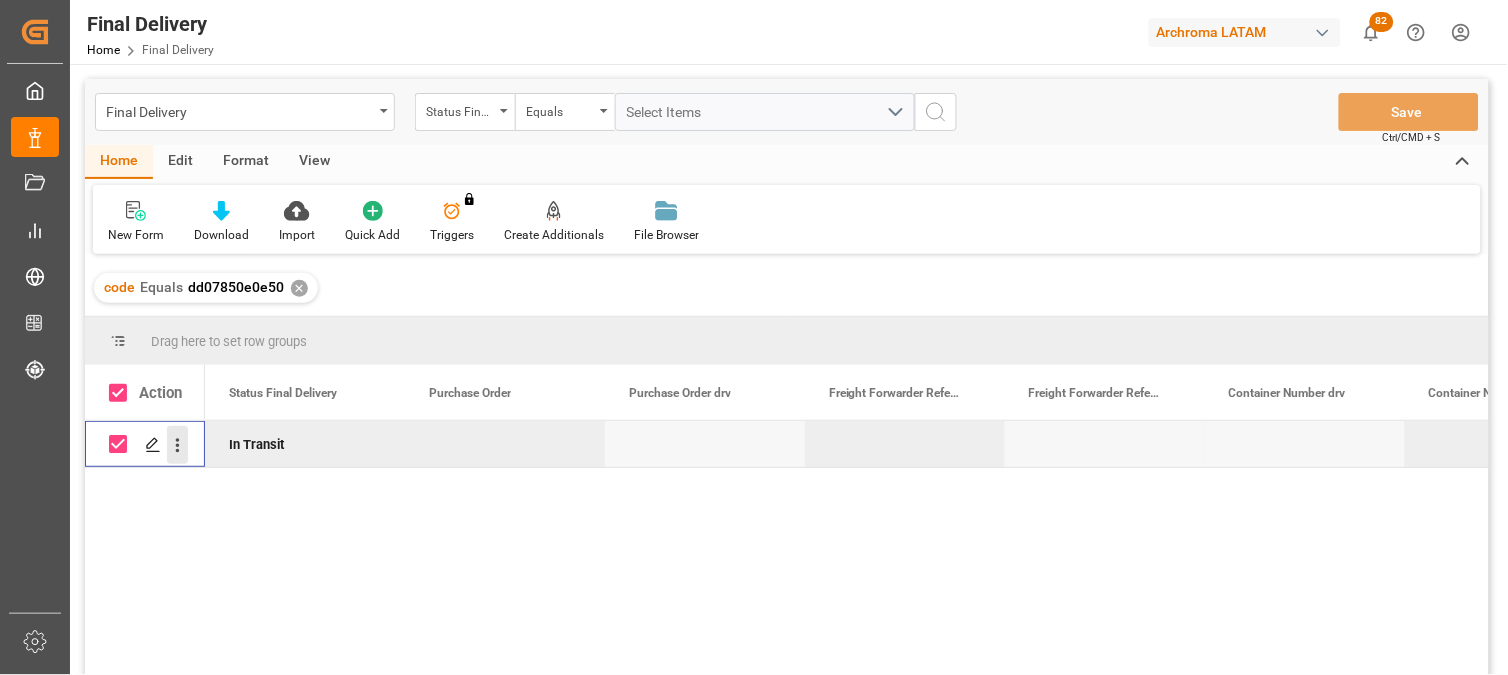 click 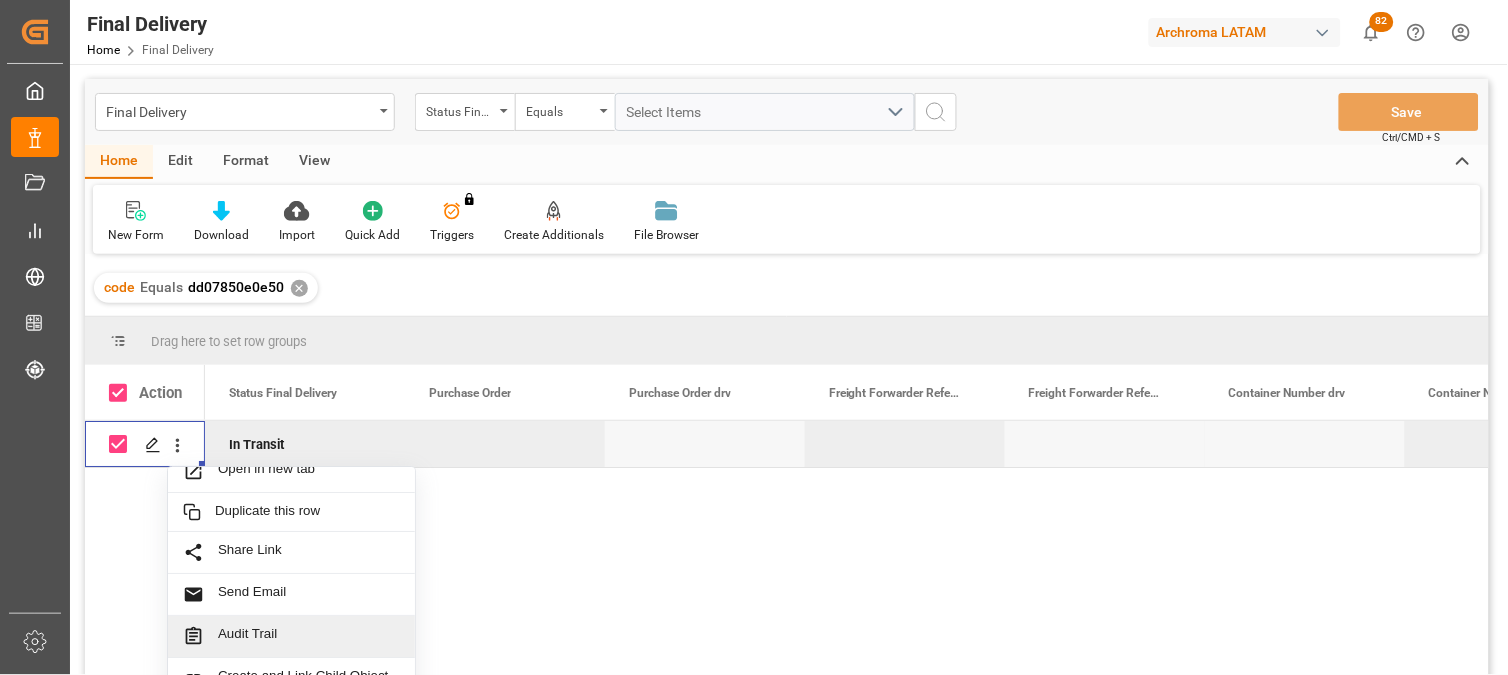 scroll, scrollTop: 21, scrollLeft: 0, axis: vertical 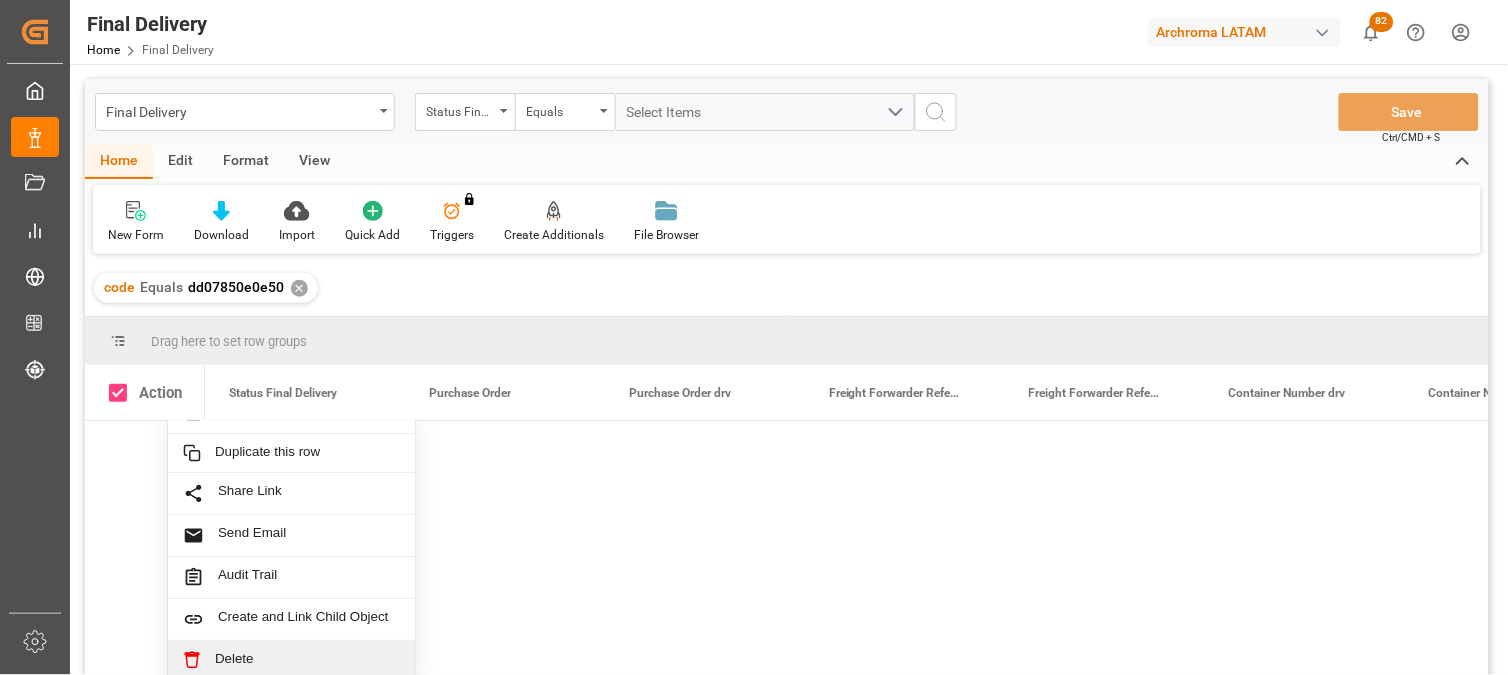 click on "Delete" at bounding box center (307, 660) 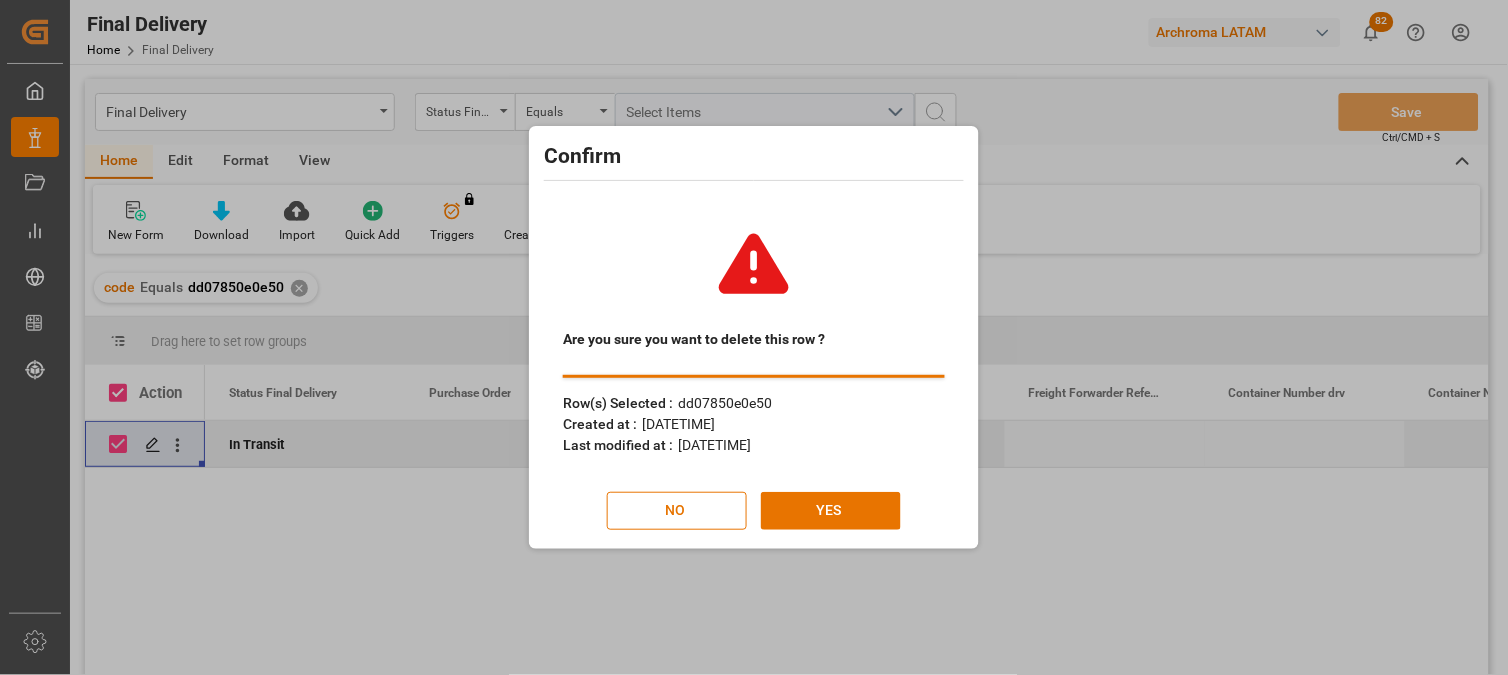 scroll, scrollTop: 0, scrollLeft: 0, axis: both 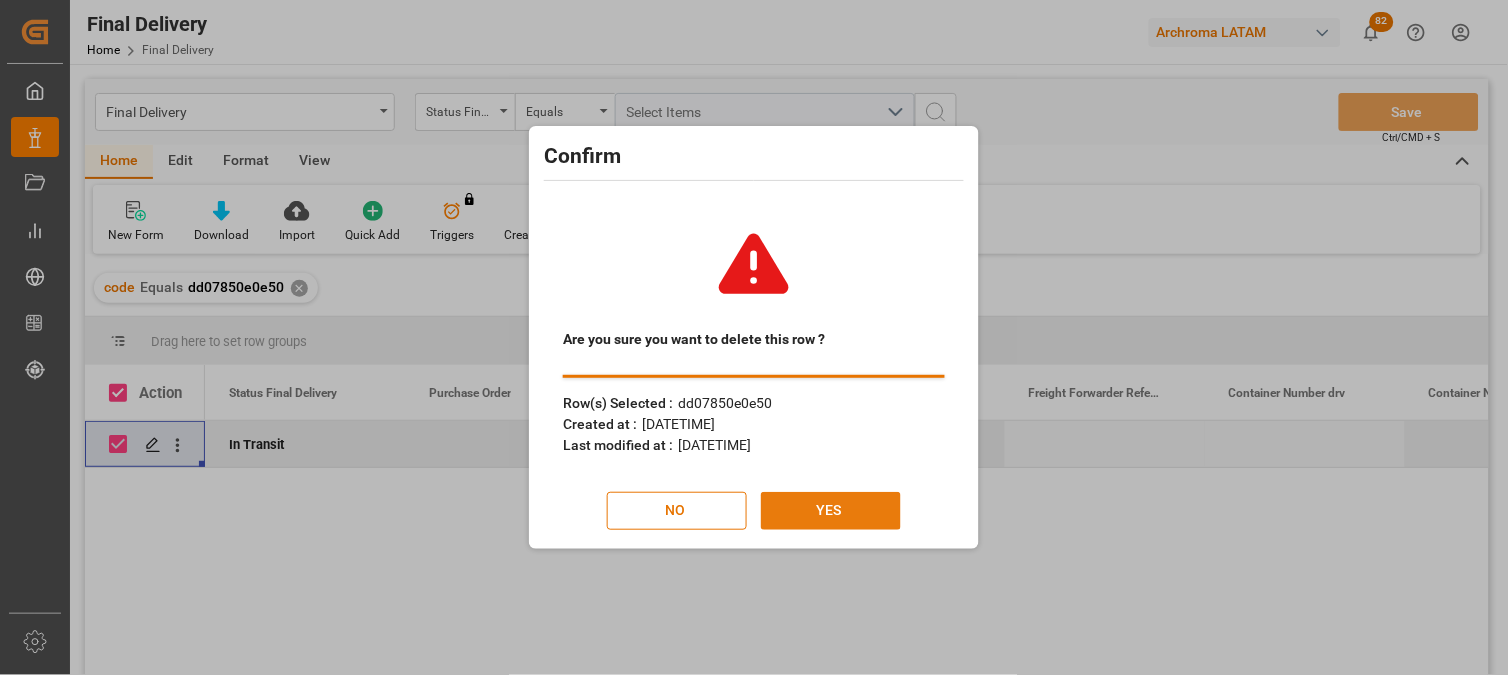 click on "YES" at bounding box center [831, 511] 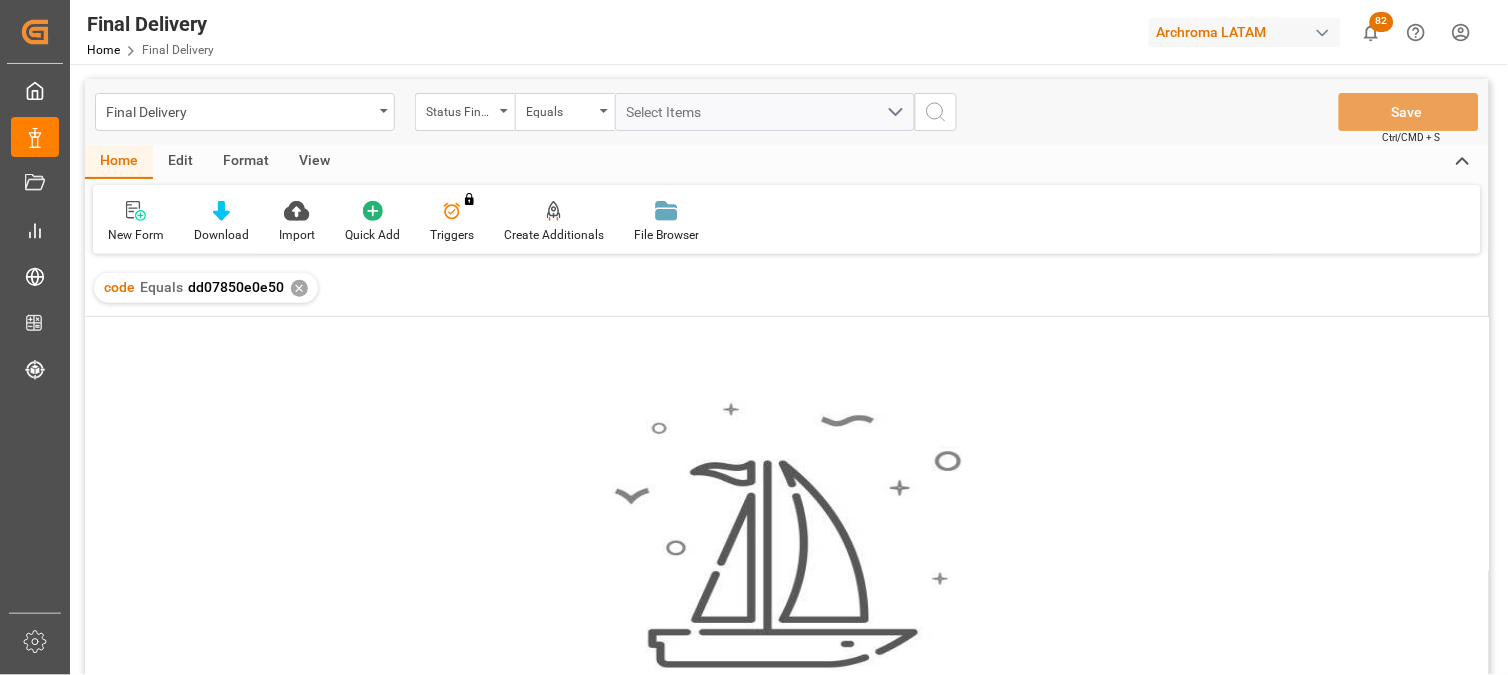 click on "✕" at bounding box center [299, 288] 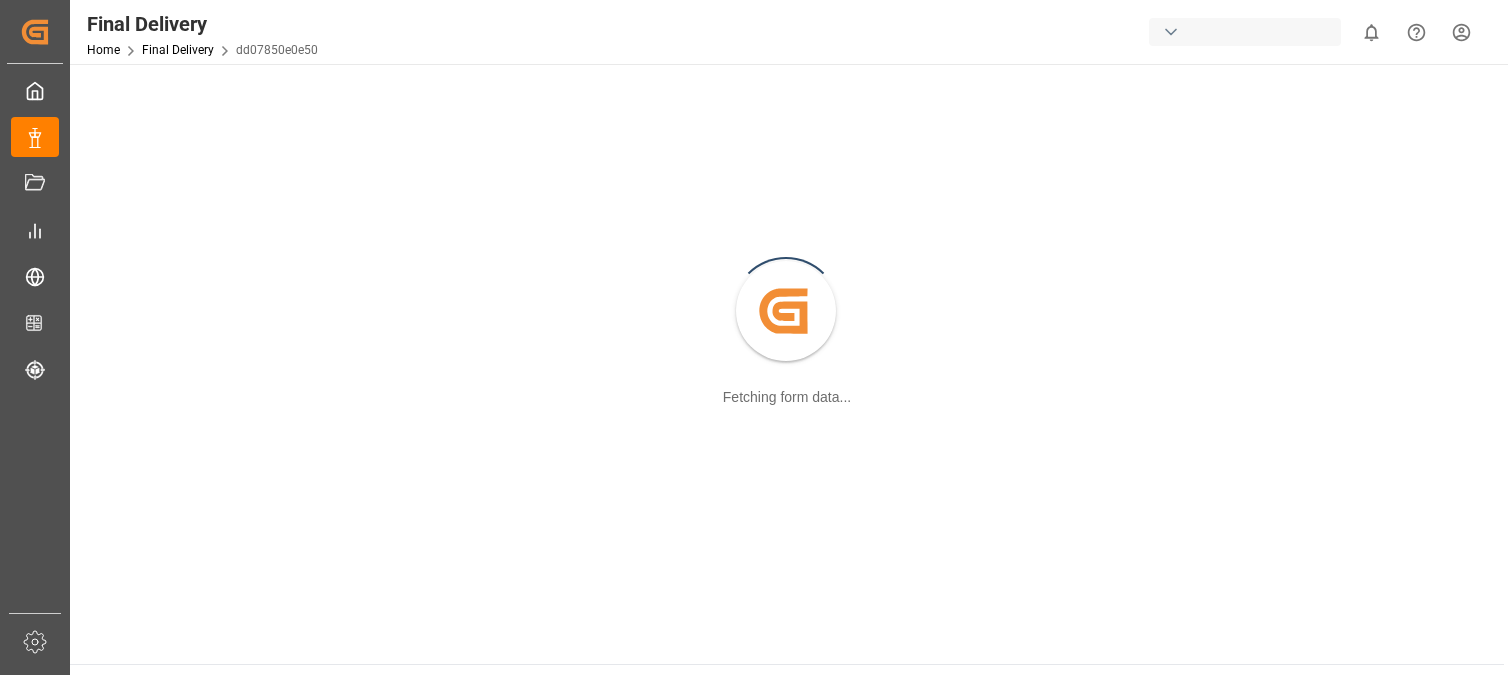 scroll, scrollTop: 0, scrollLeft: 0, axis: both 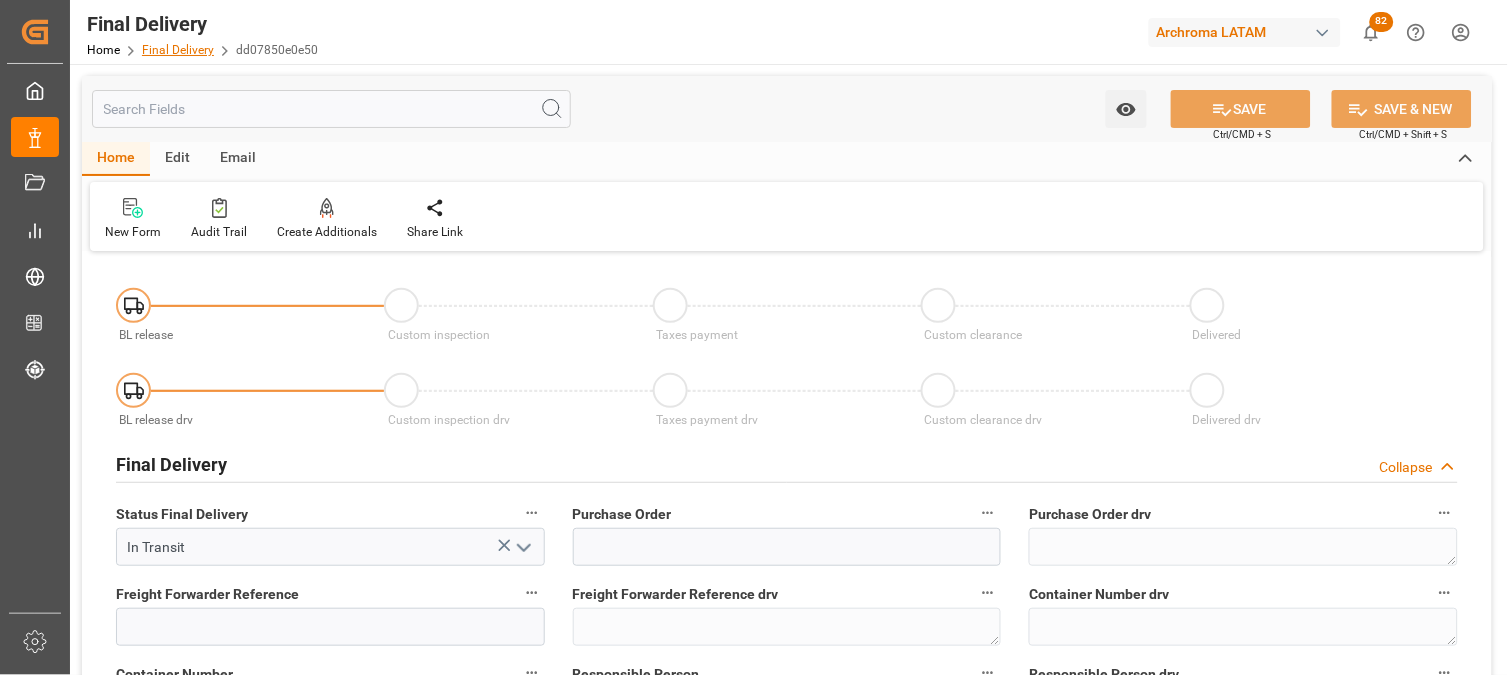 click on "Final Delivery" at bounding box center (178, 50) 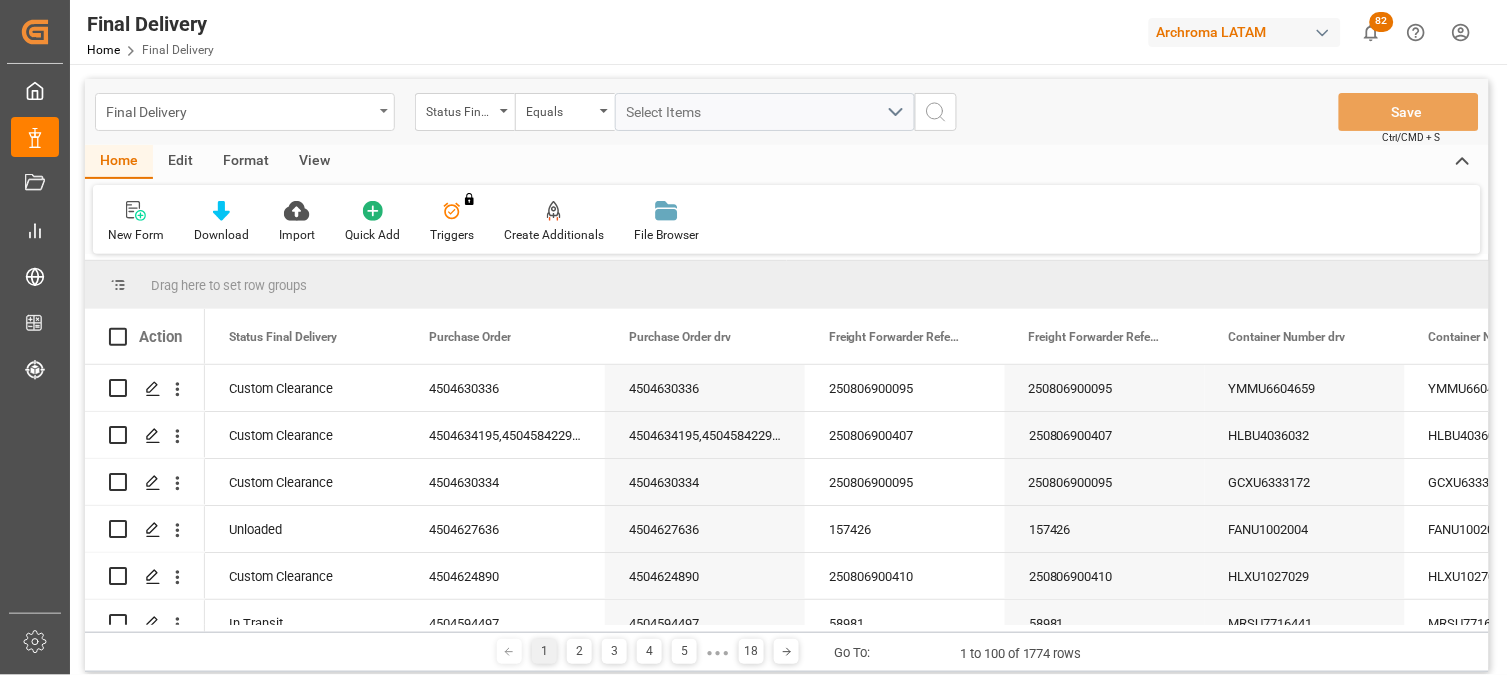 click on "Final Delivery" at bounding box center (245, 112) 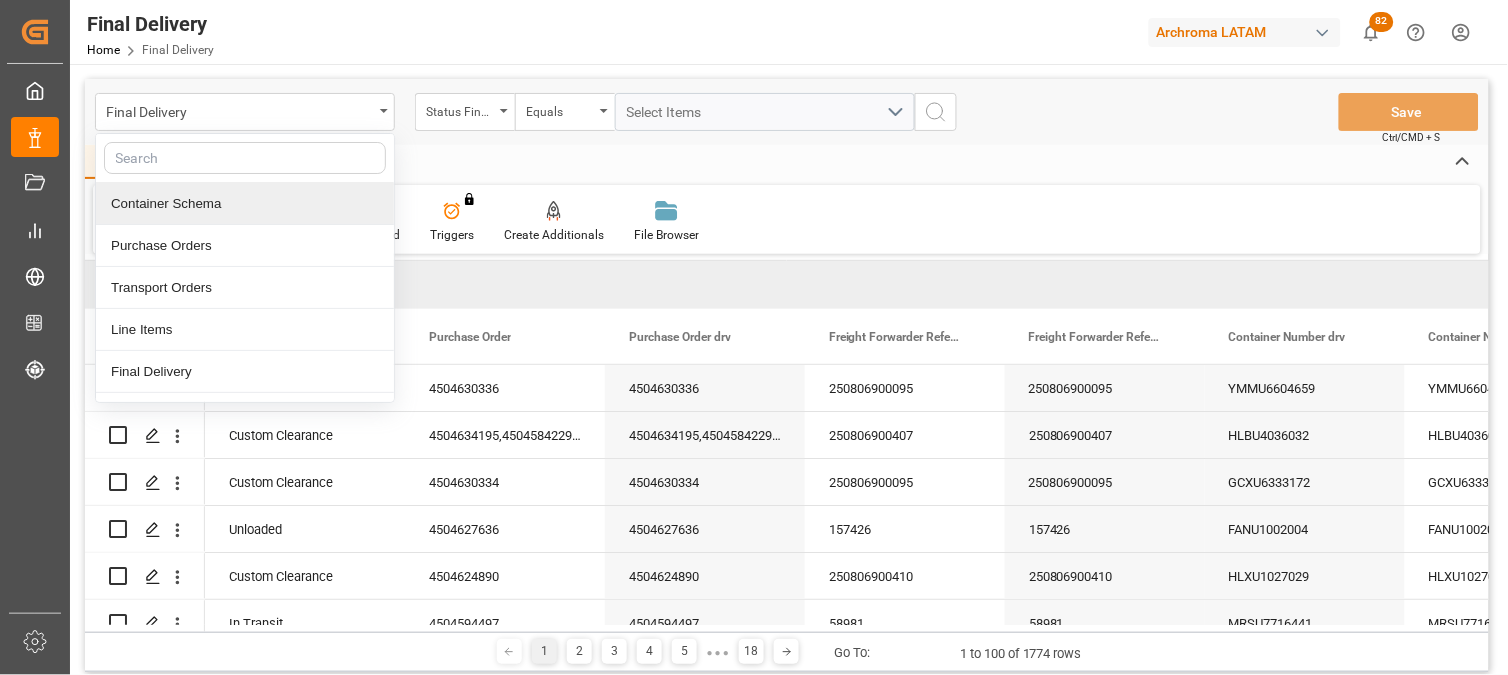 click on "Container Schema" at bounding box center (245, 204) 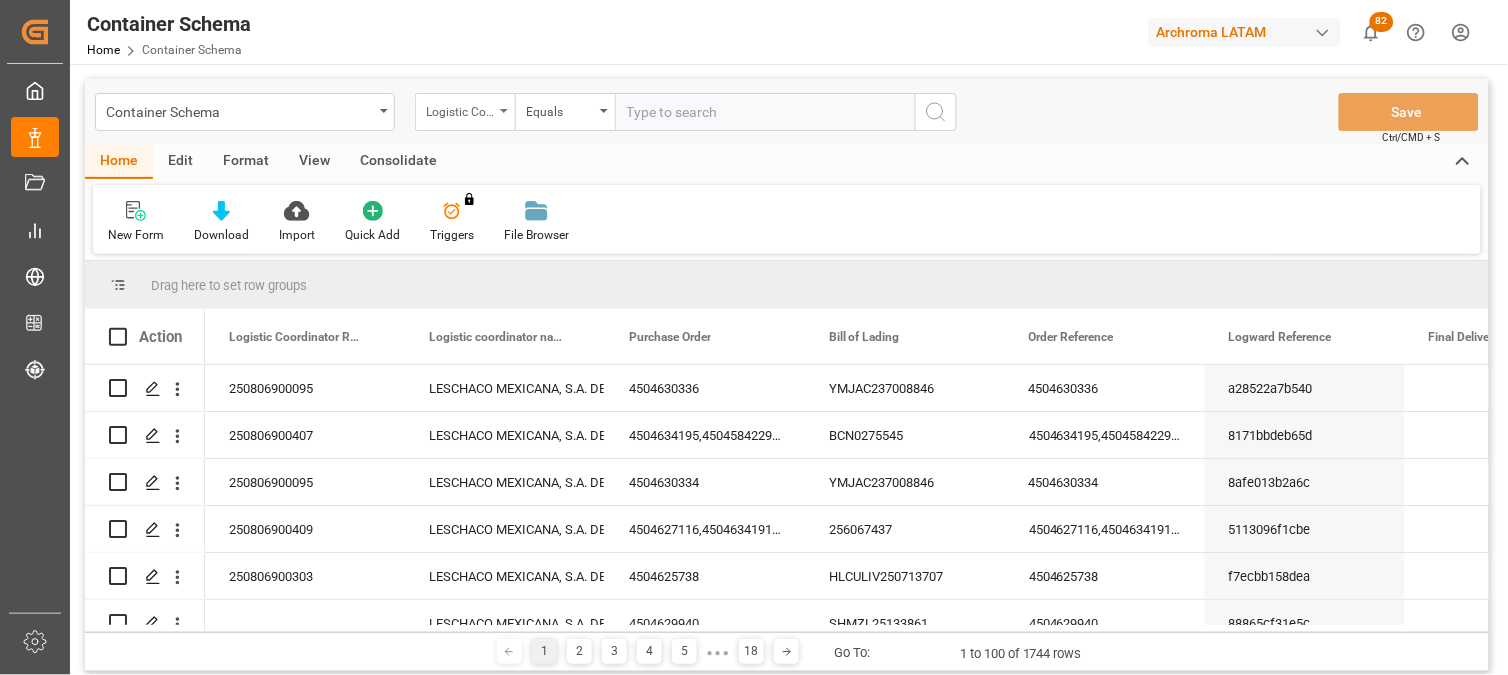 click on "Logistic Coordinator Reference Number" at bounding box center (460, 109) 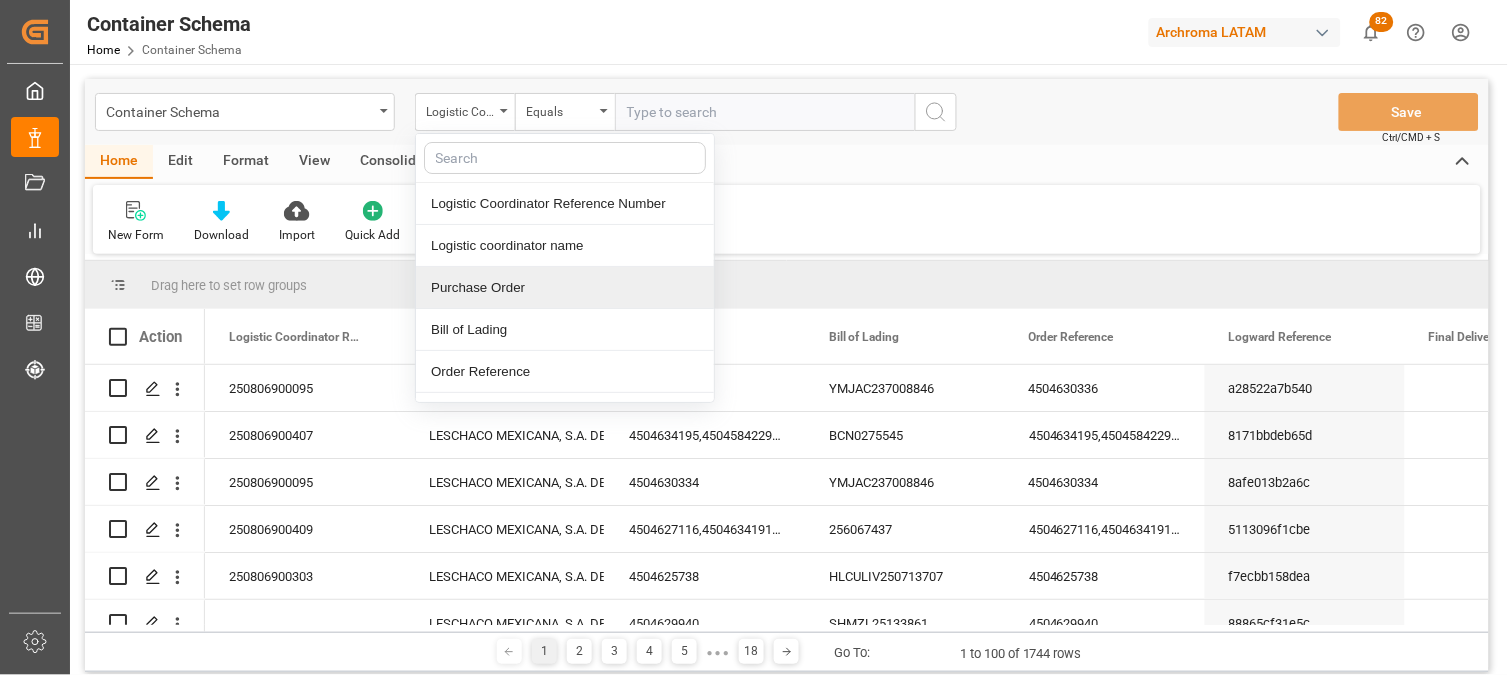 click on "Purchase Order" at bounding box center [565, 288] 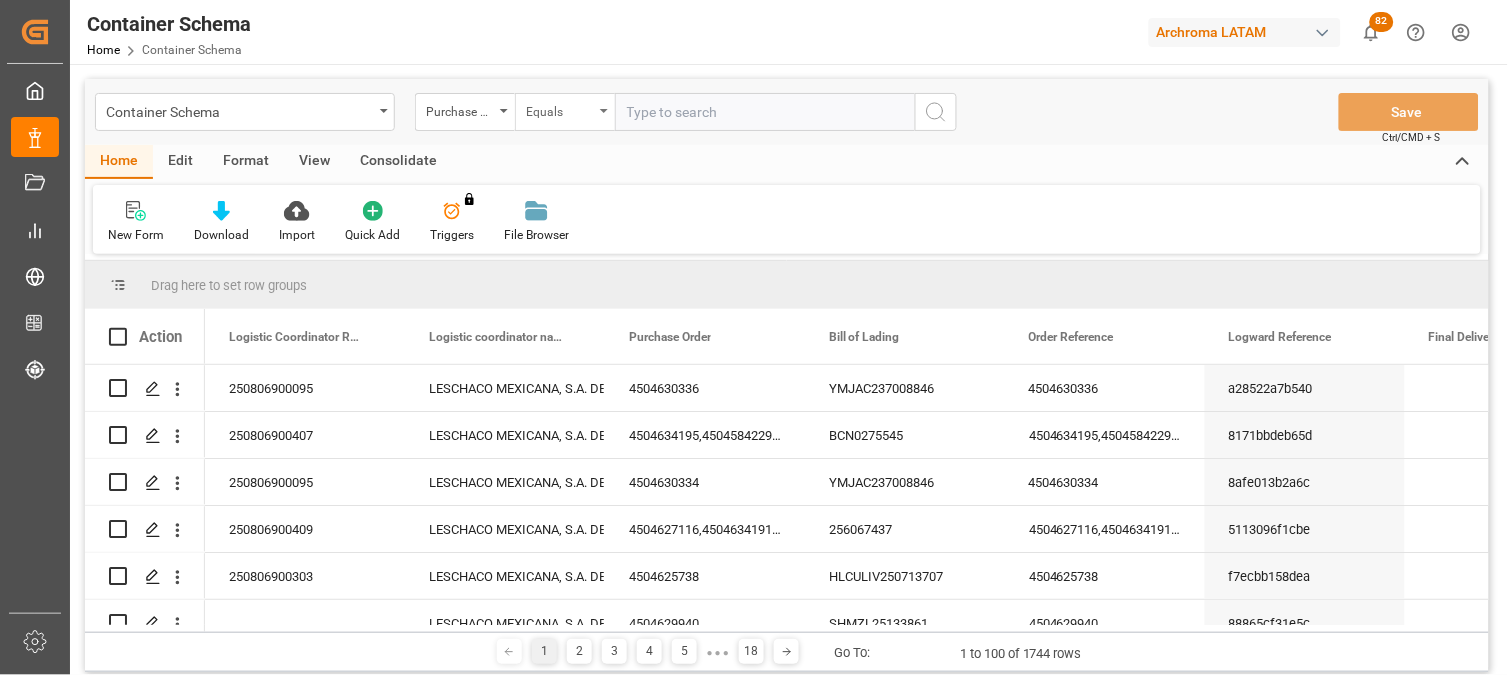 click on "Equals" at bounding box center [560, 109] 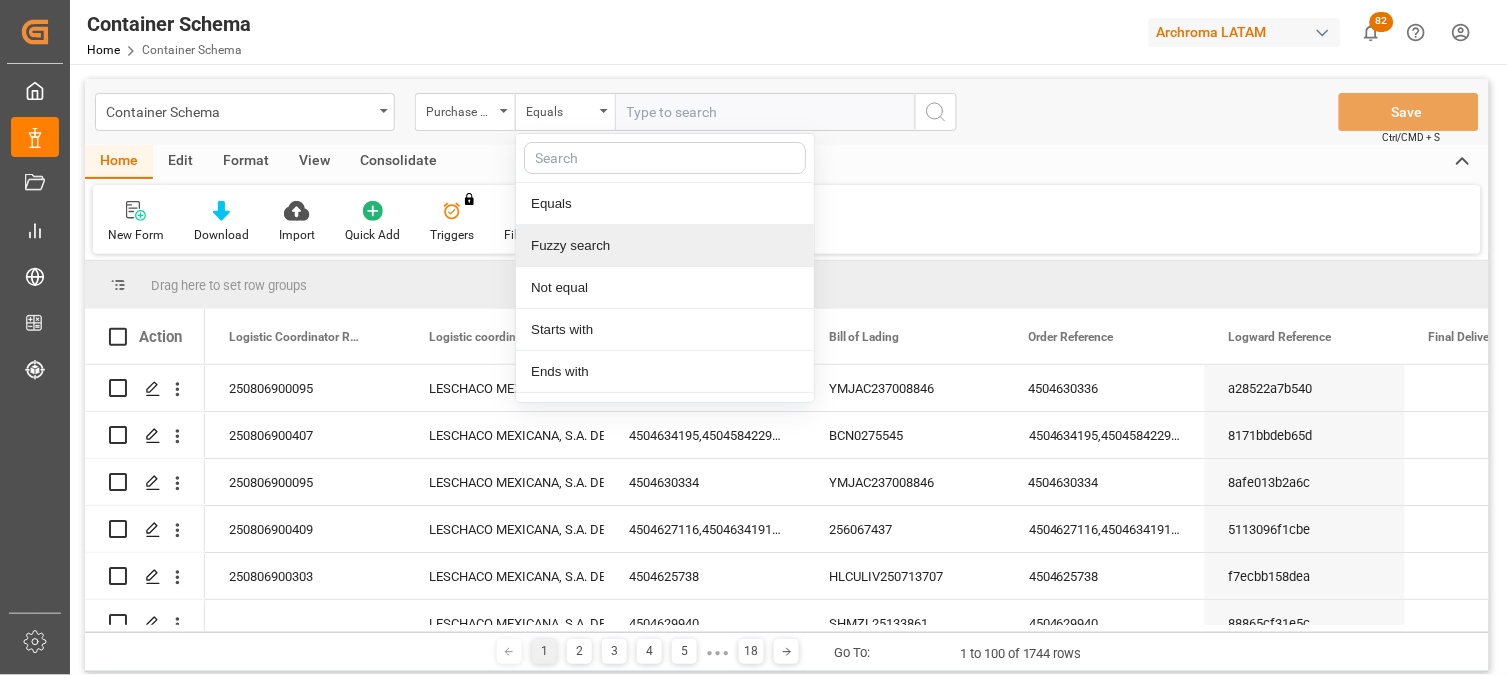 click on "Fuzzy search" at bounding box center [665, 246] 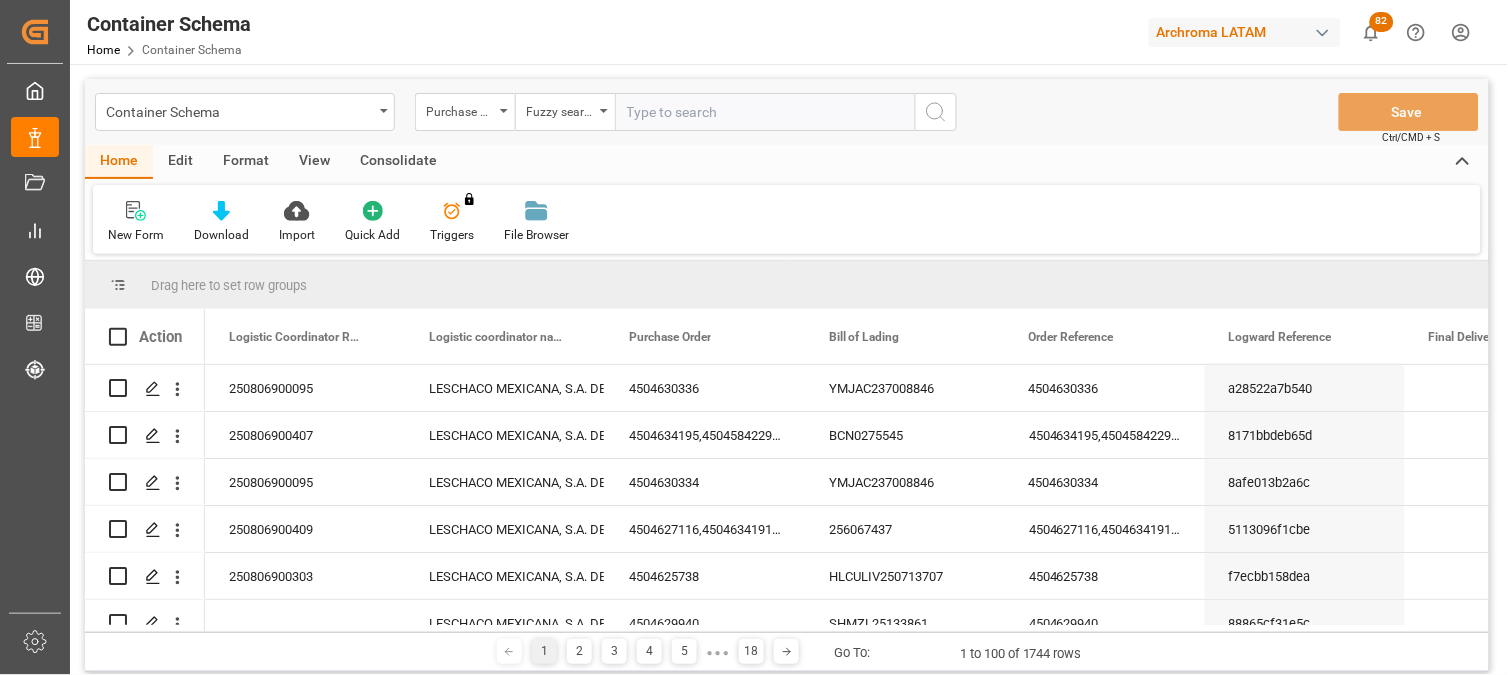 paste on "9e785765c1e7" 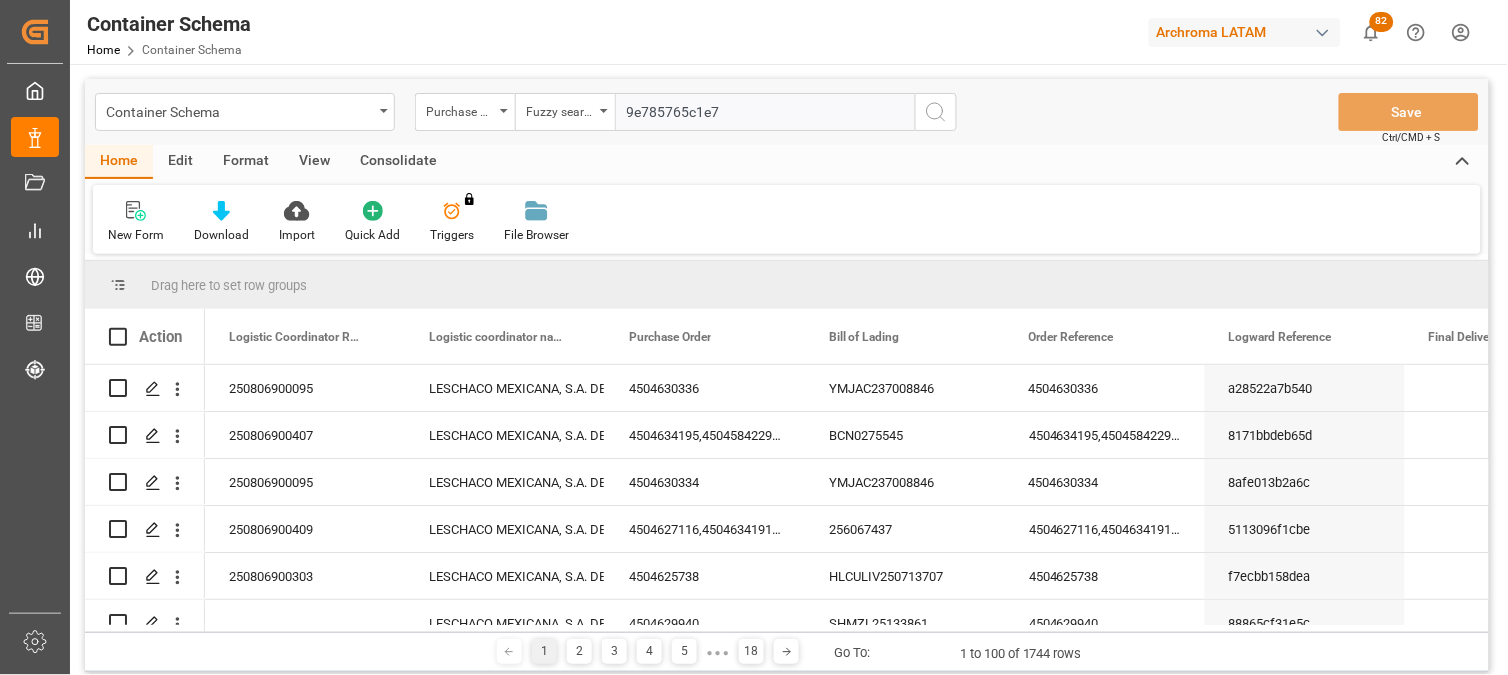 type on "9e785765c1e7" 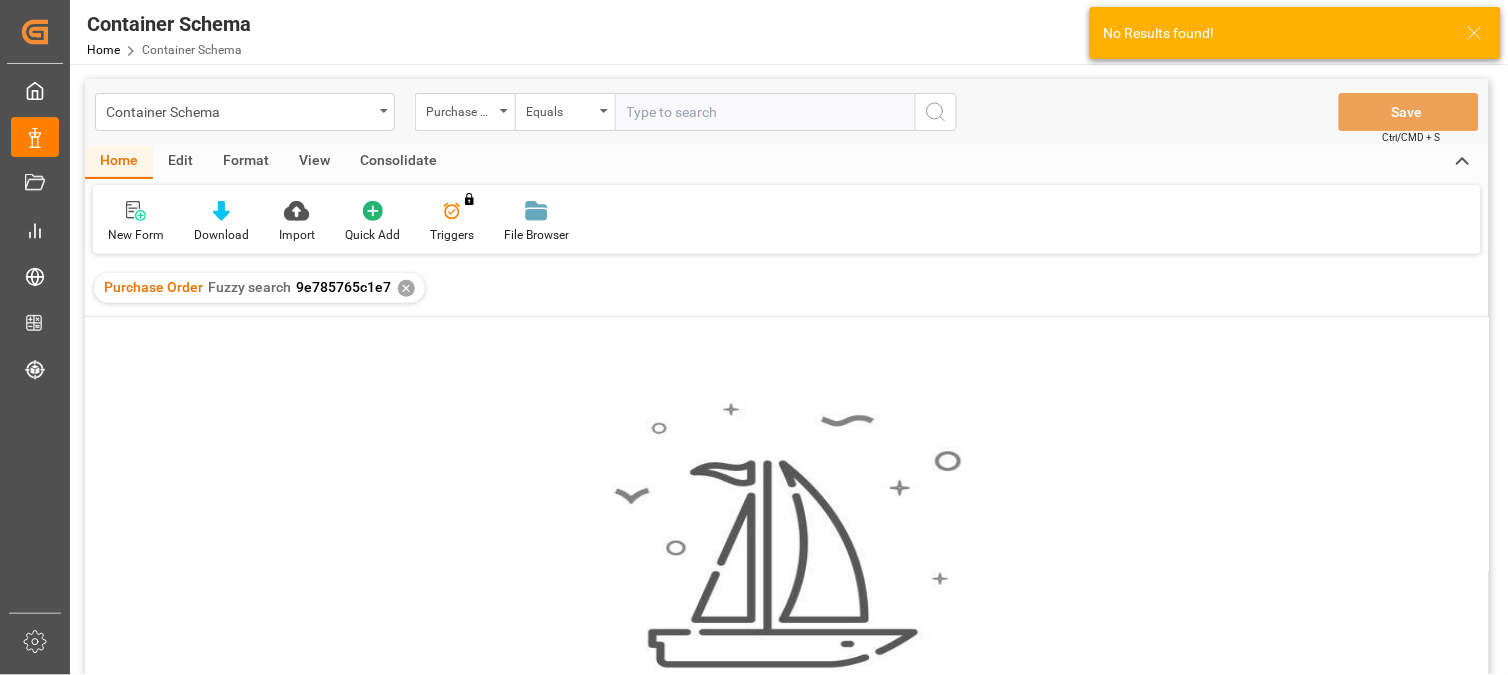 click on "✕" at bounding box center (406, 288) 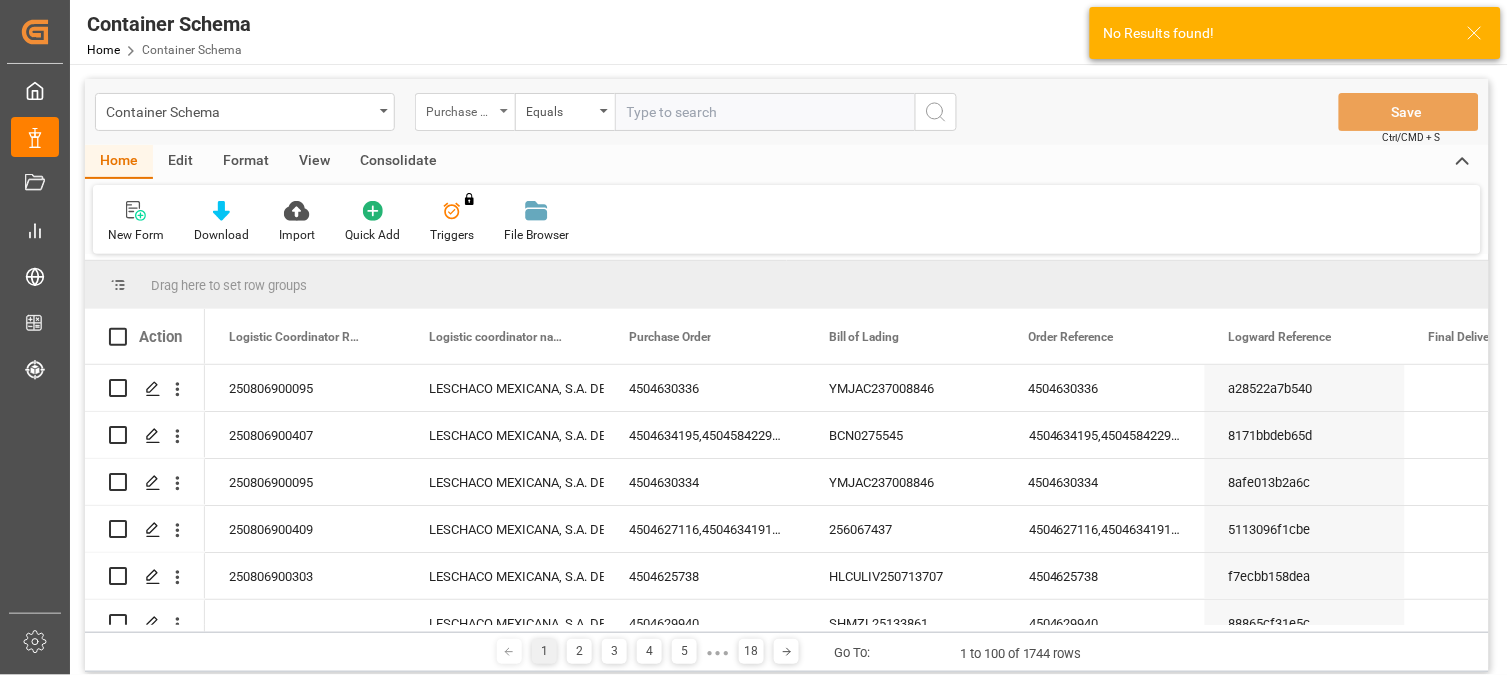 click on "Purchase Order" at bounding box center (460, 109) 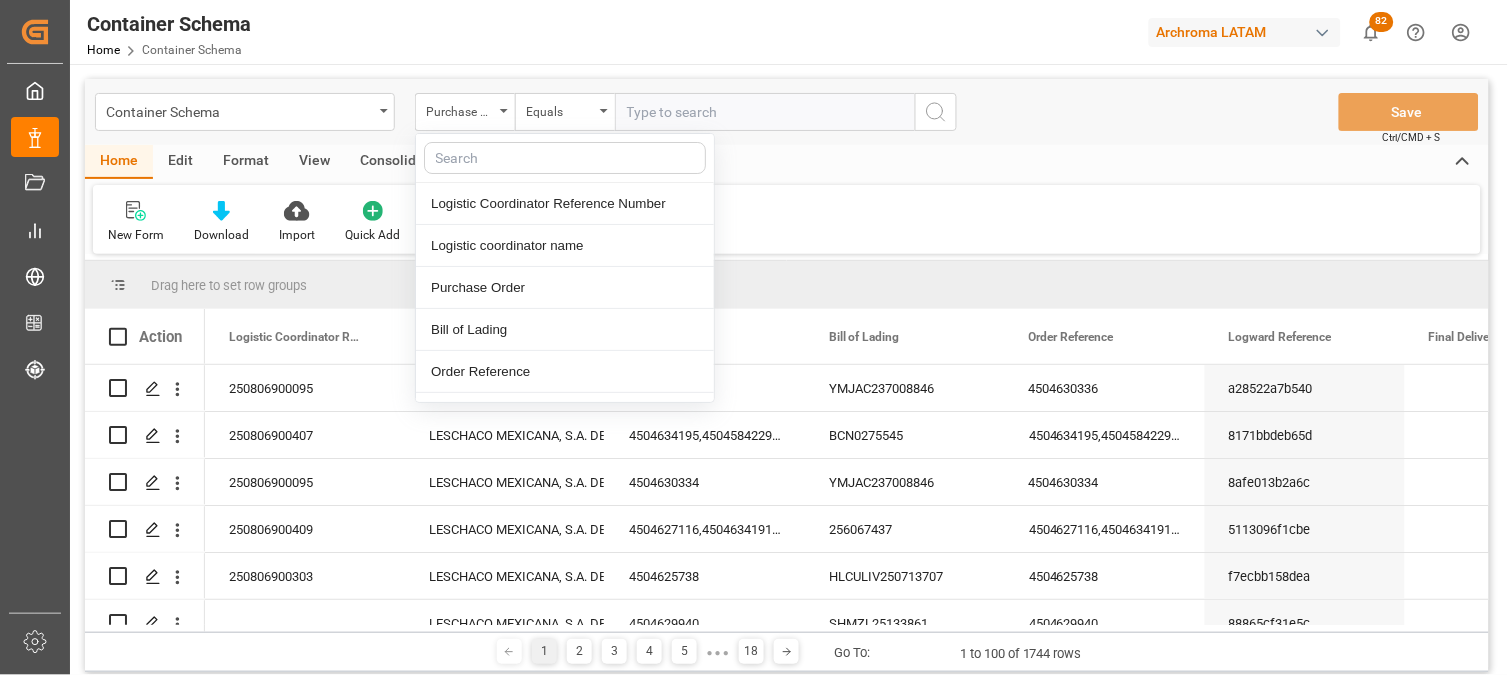 click at bounding box center [565, 158] 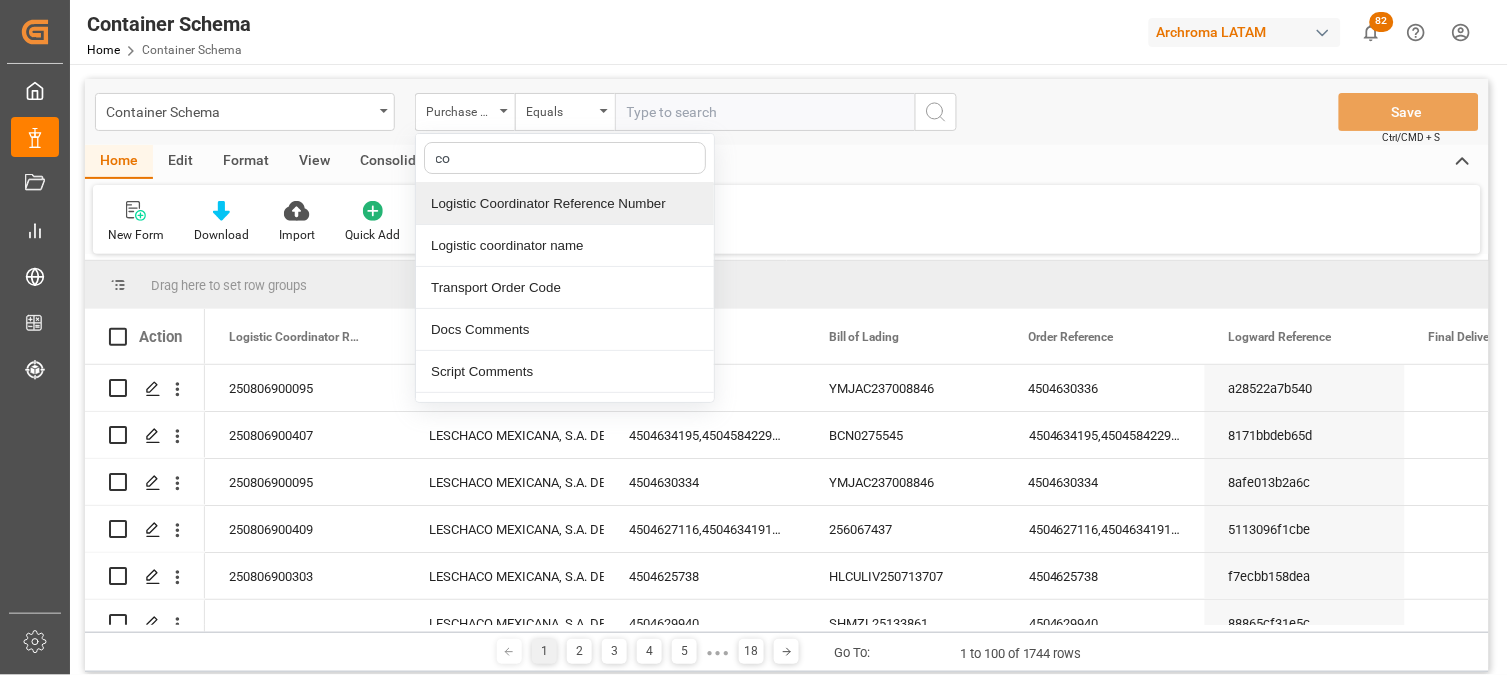 type on "c" 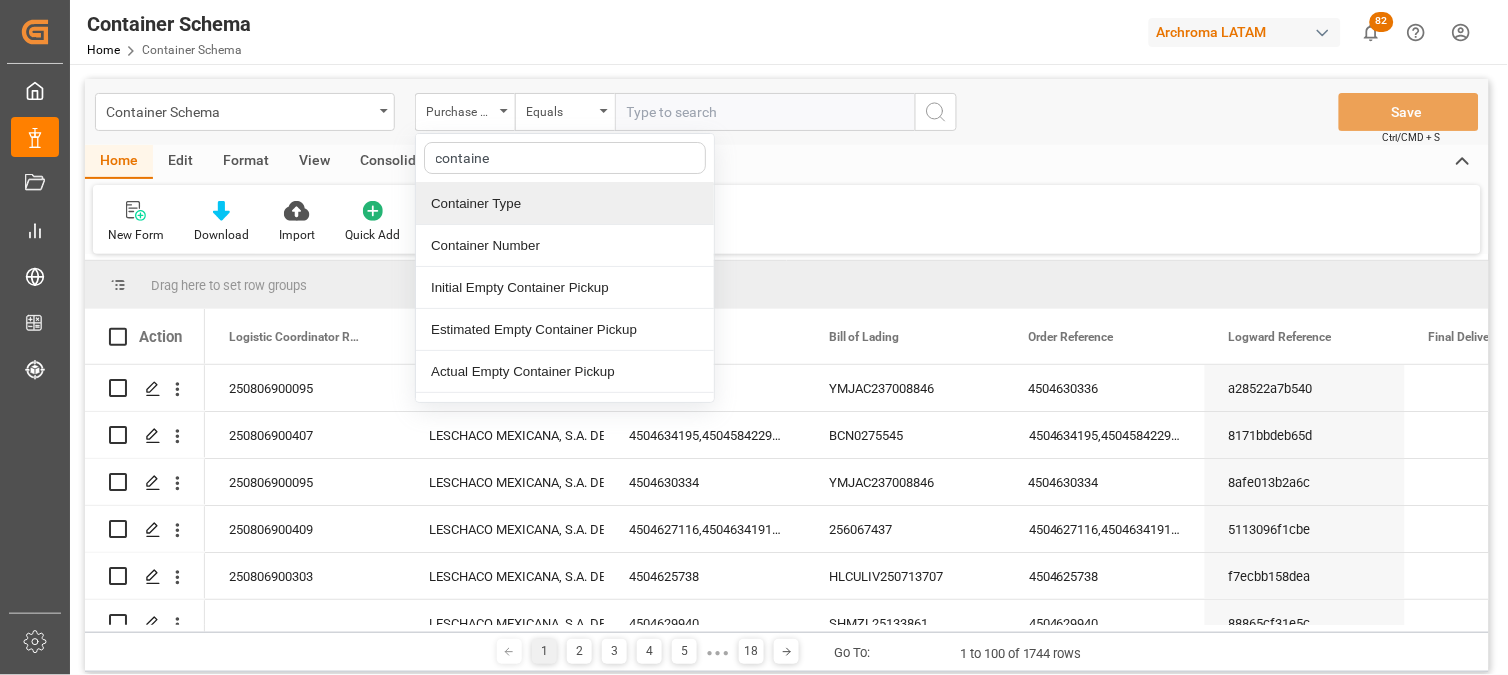 type on "container" 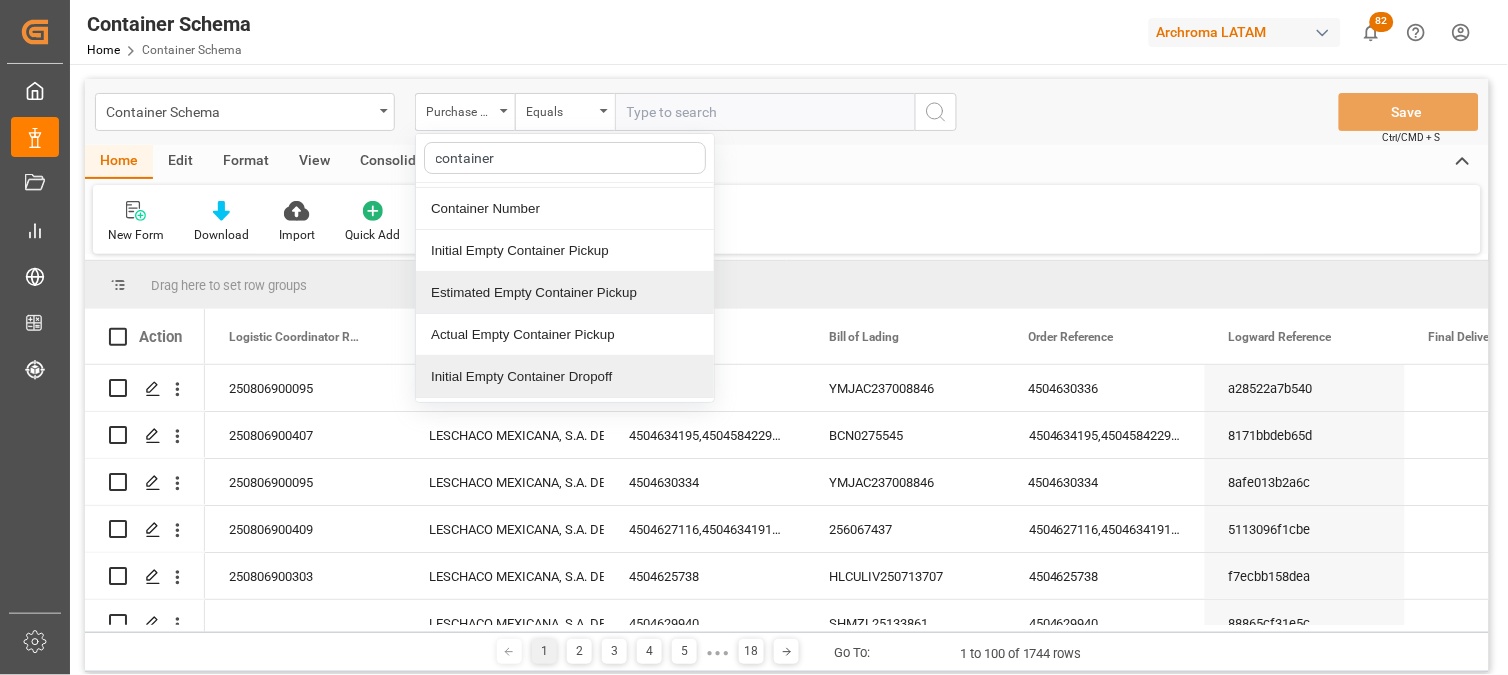 scroll, scrollTop: 0, scrollLeft: 0, axis: both 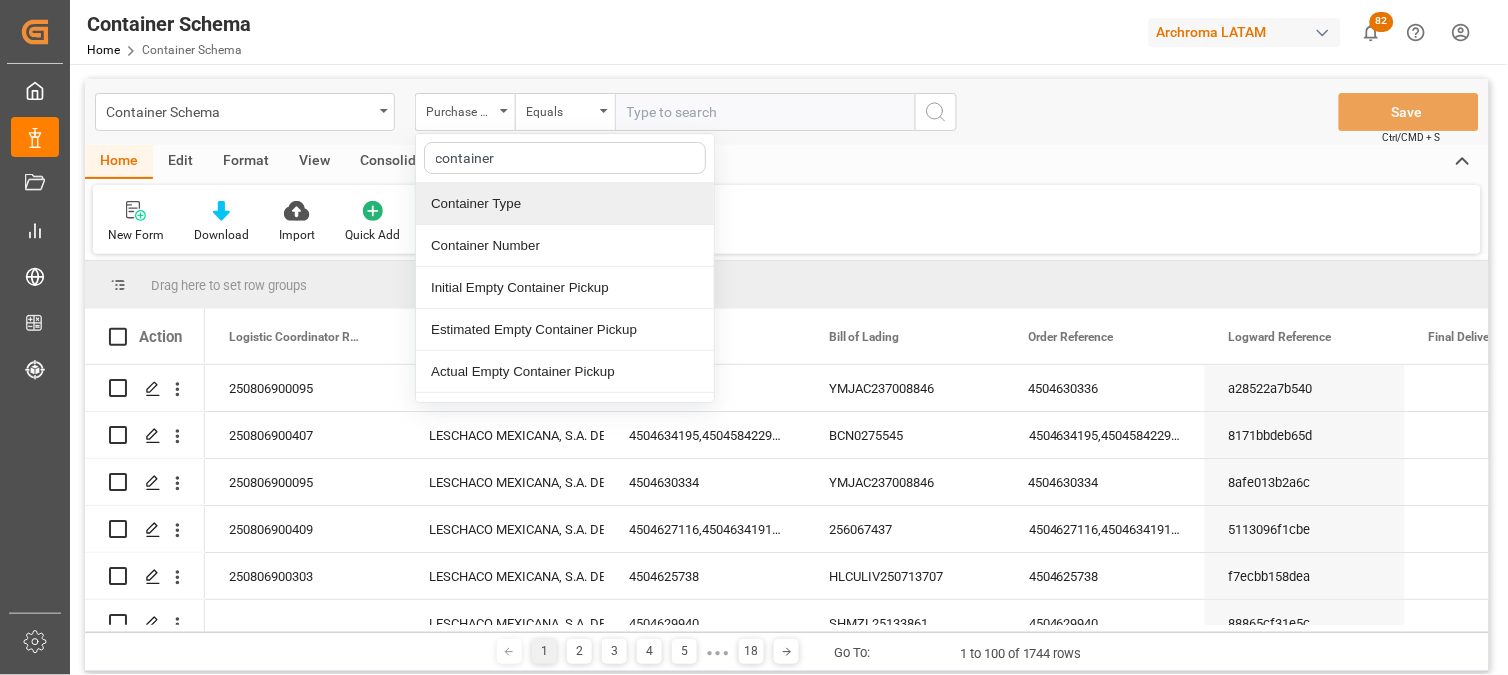 drag, startPoint x: 527, startPoint y: 164, endPoint x: 337, endPoint y: 136, distance: 192.05208 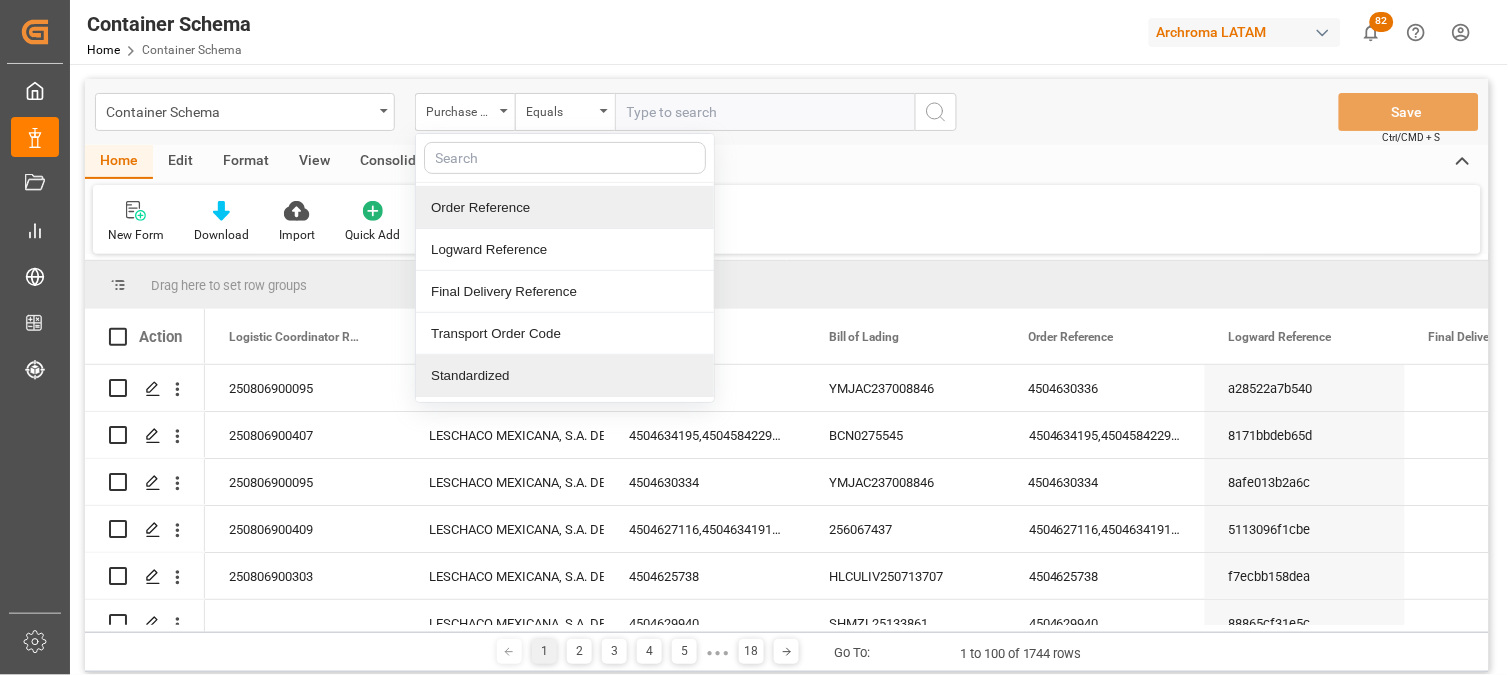 scroll, scrollTop: 222, scrollLeft: 0, axis: vertical 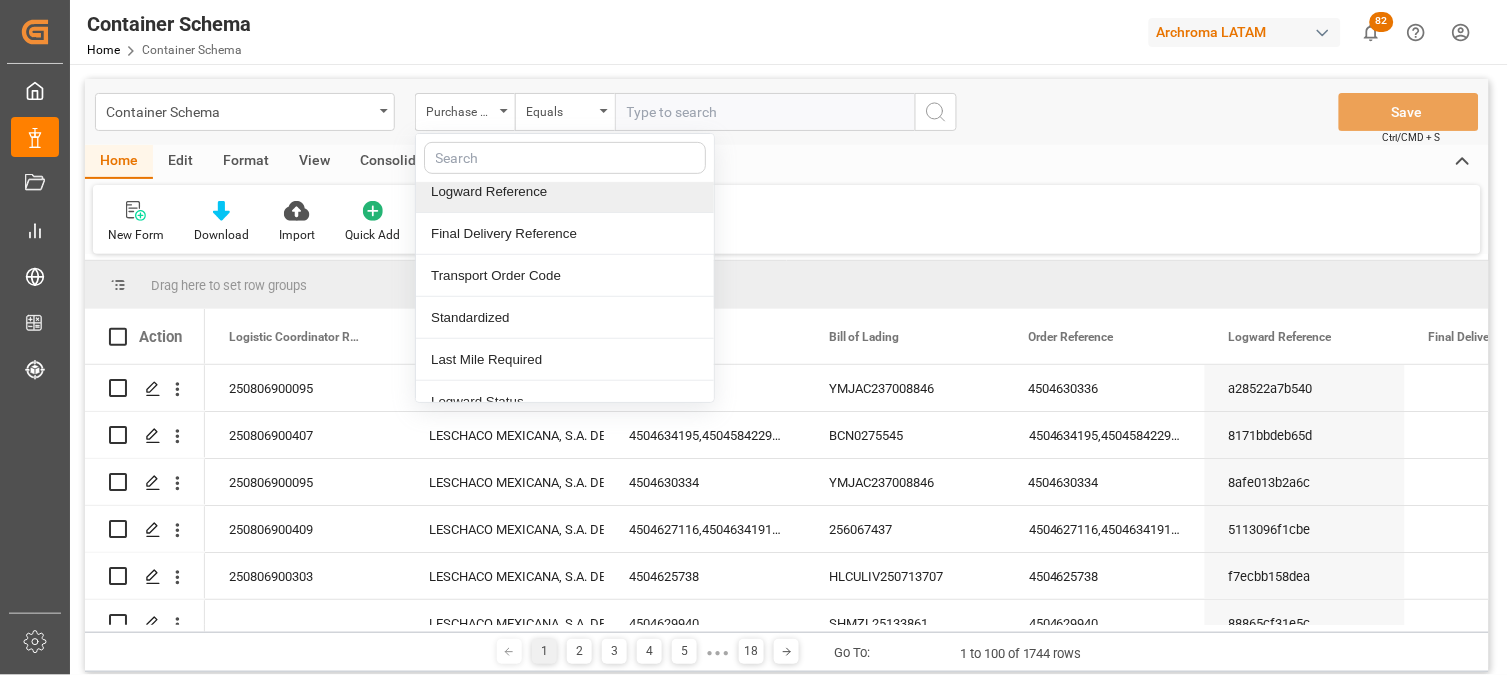 click on "Logward Reference" at bounding box center (565, 192) 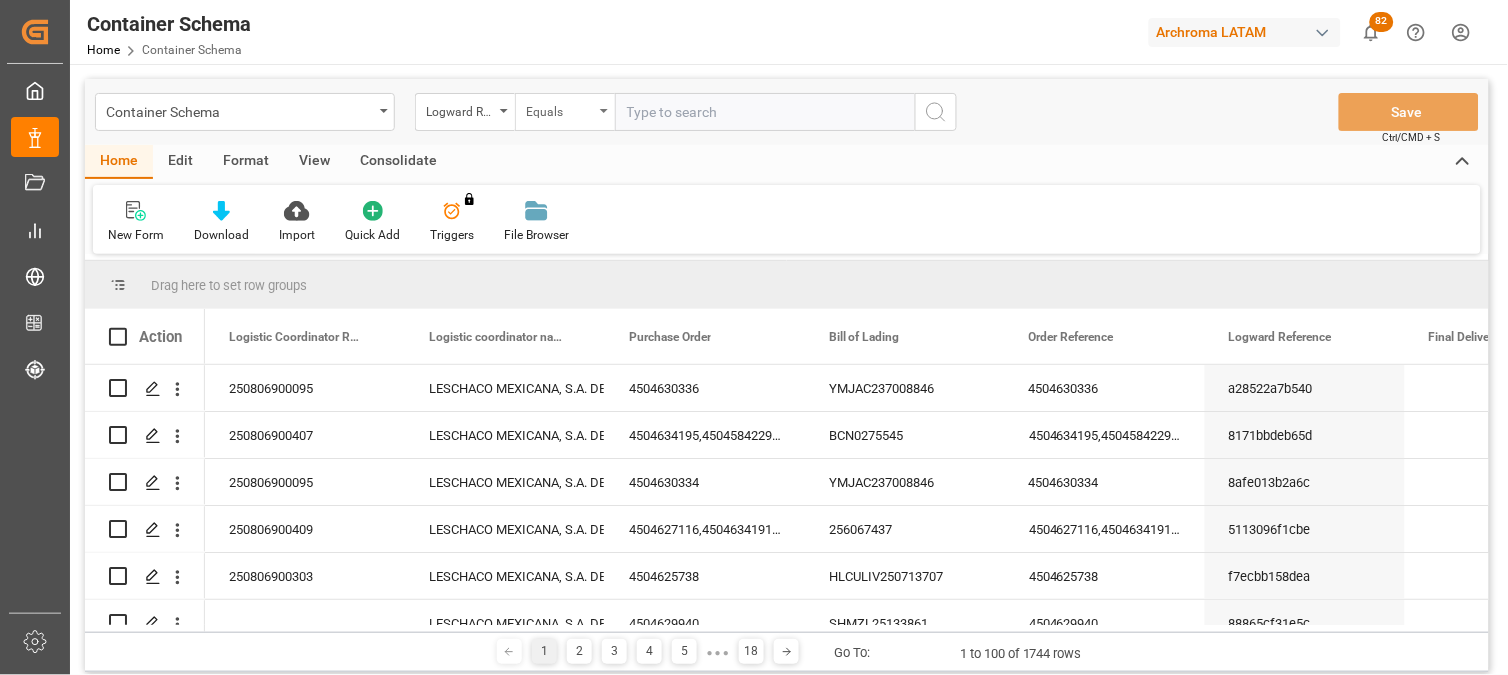 click on "Equals" at bounding box center (565, 112) 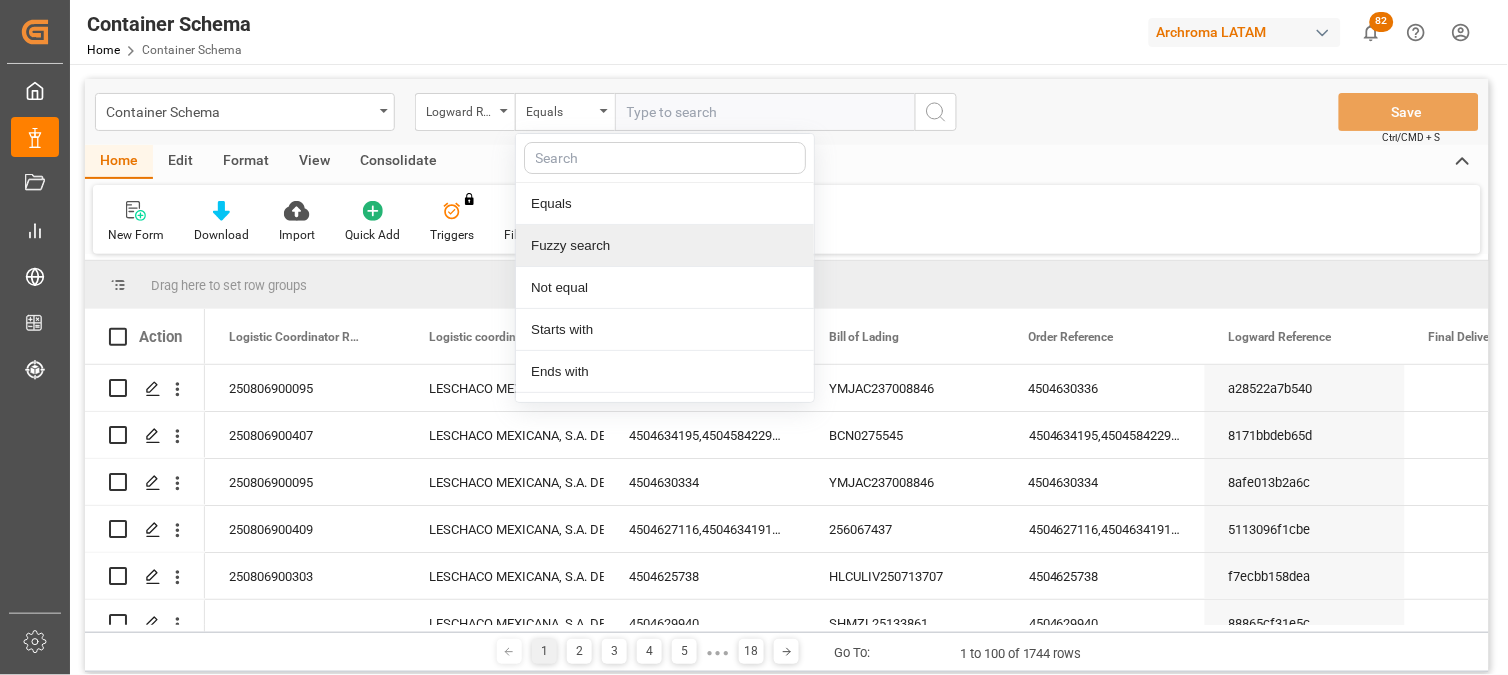click on "Fuzzy search" at bounding box center [665, 246] 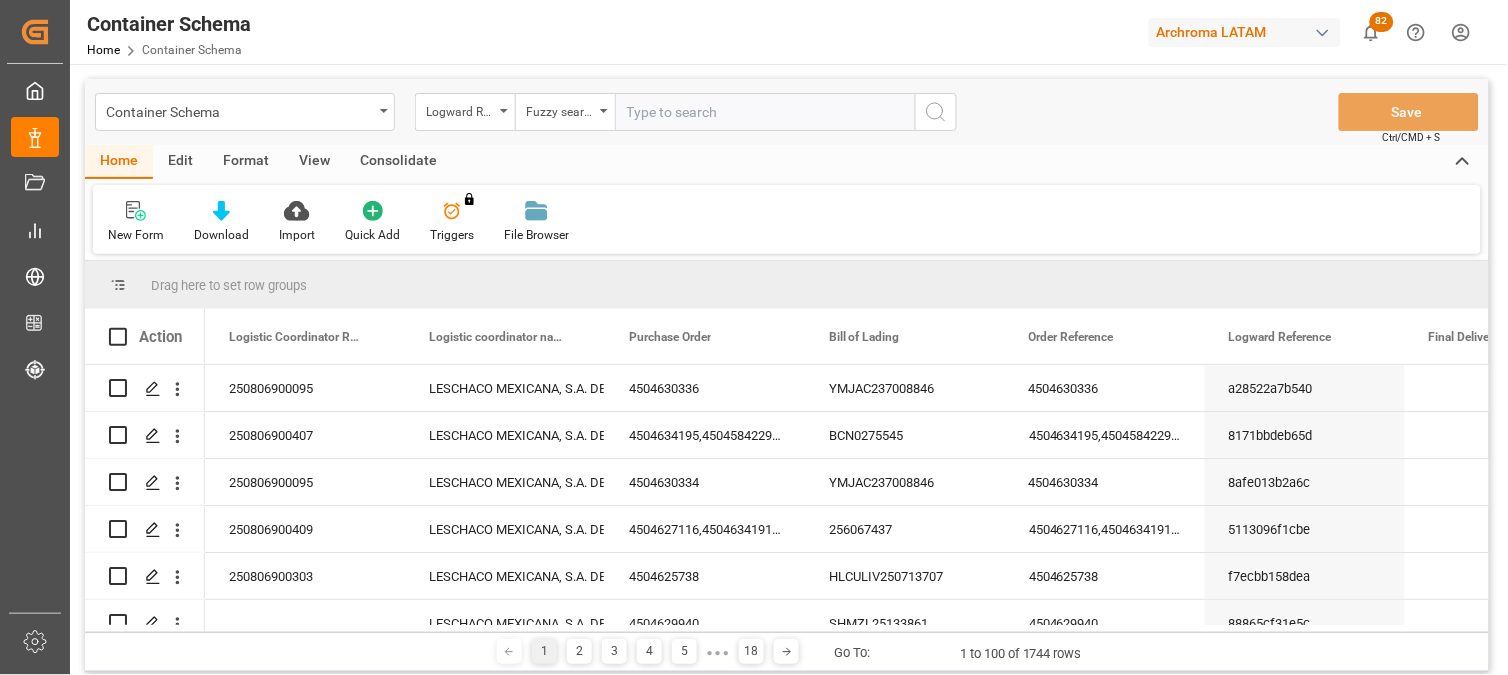 paste on "9e785765c1e7" 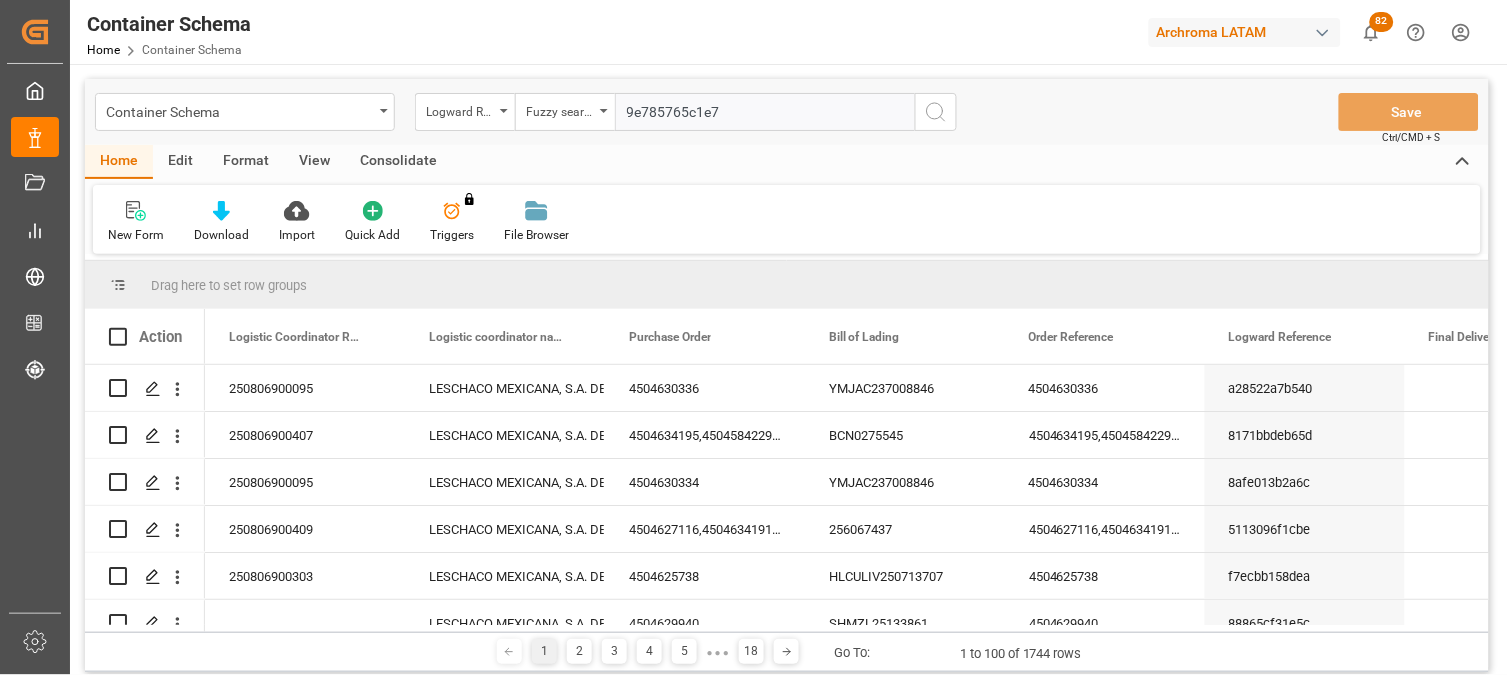 type on "9e785765c1e7" 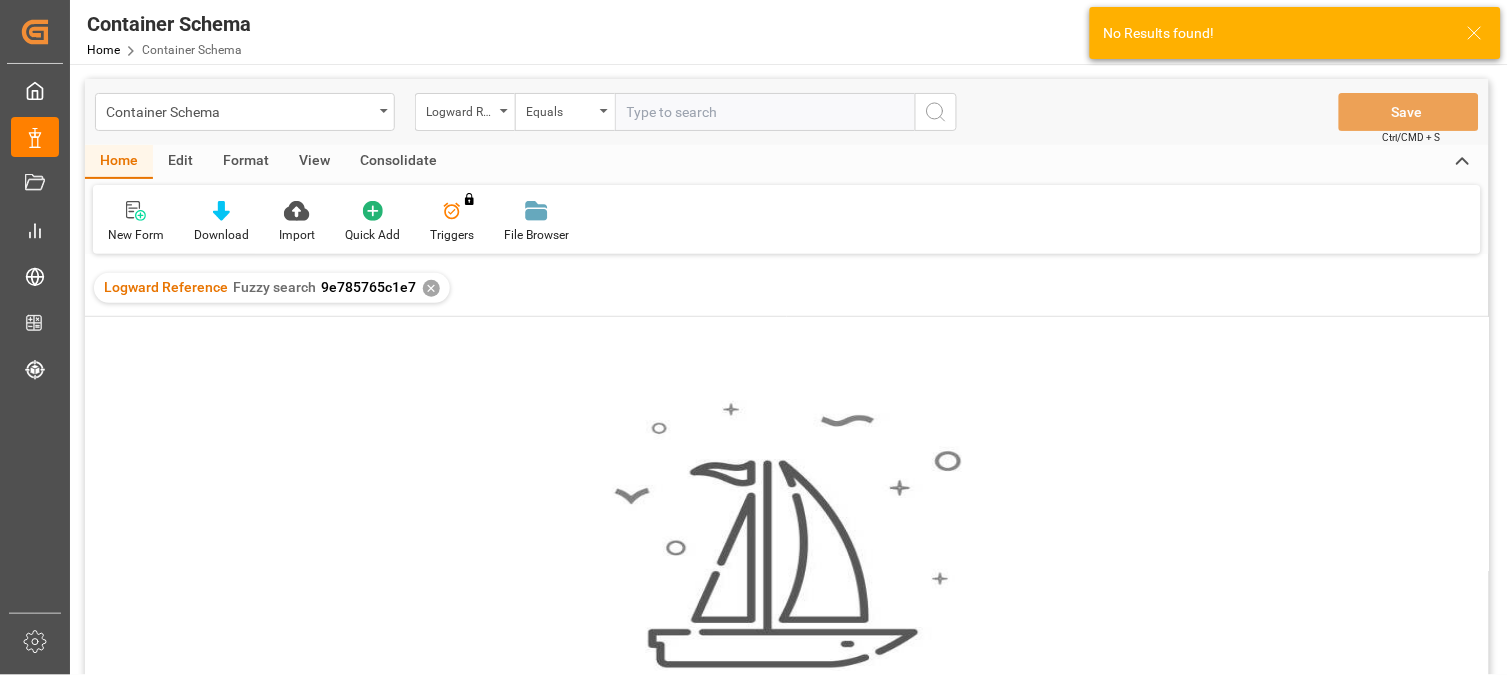 click on "✕" at bounding box center (431, 288) 